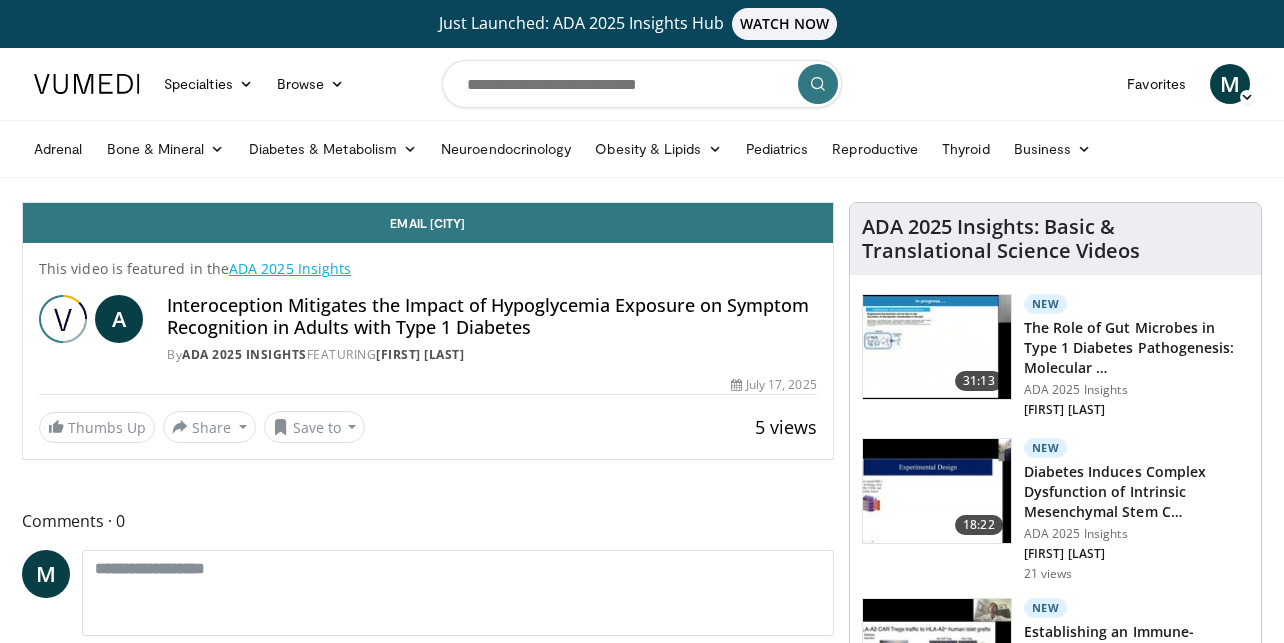 scroll, scrollTop: 0, scrollLeft: 0, axis: both 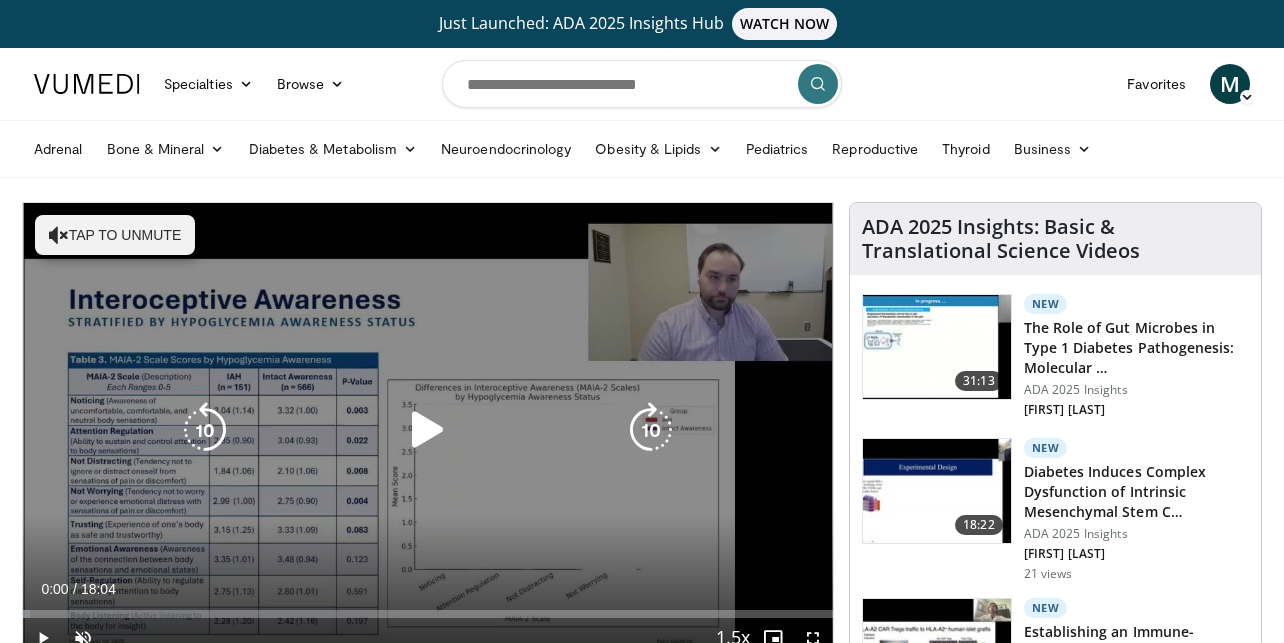 click on "Tap to unmute" at bounding box center (115, 235) 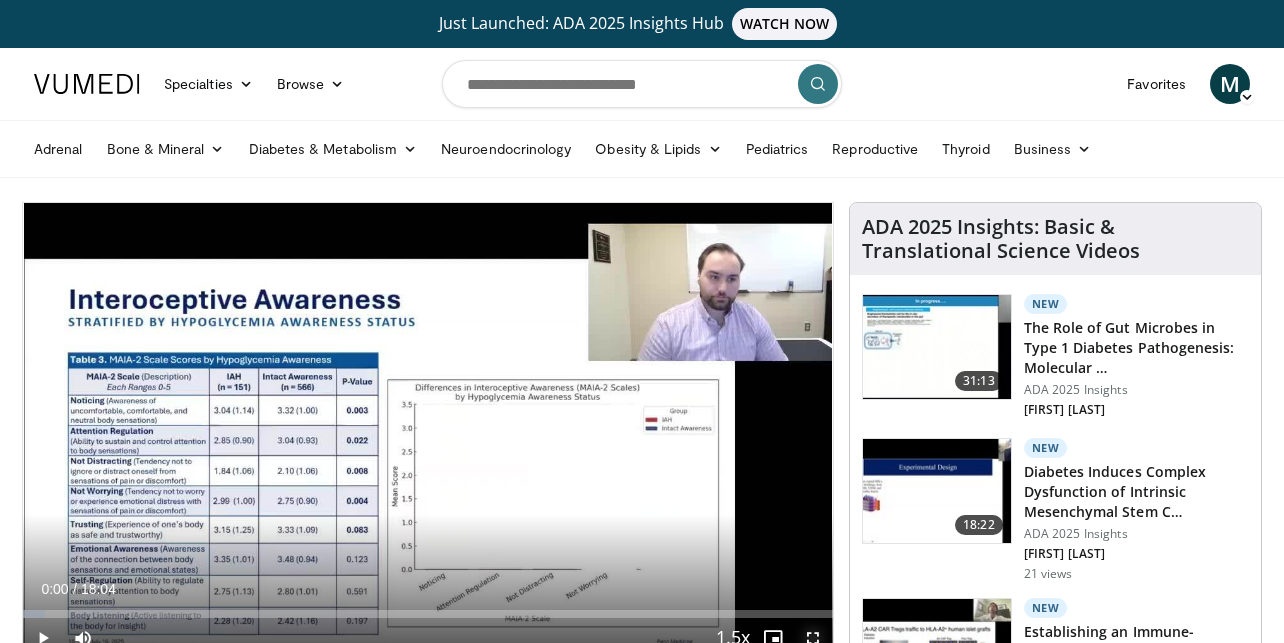 click at bounding box center [813, 638] 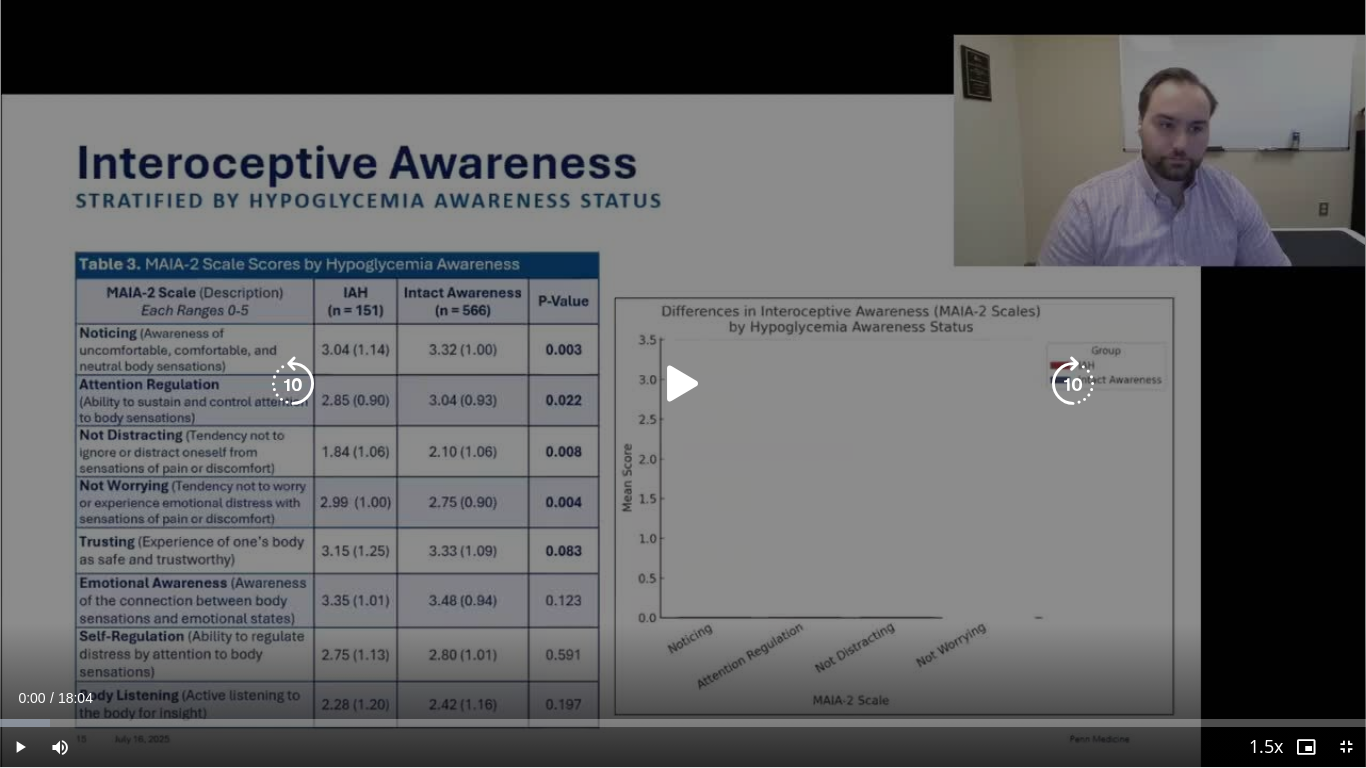 click at bounding box center [683, 384] 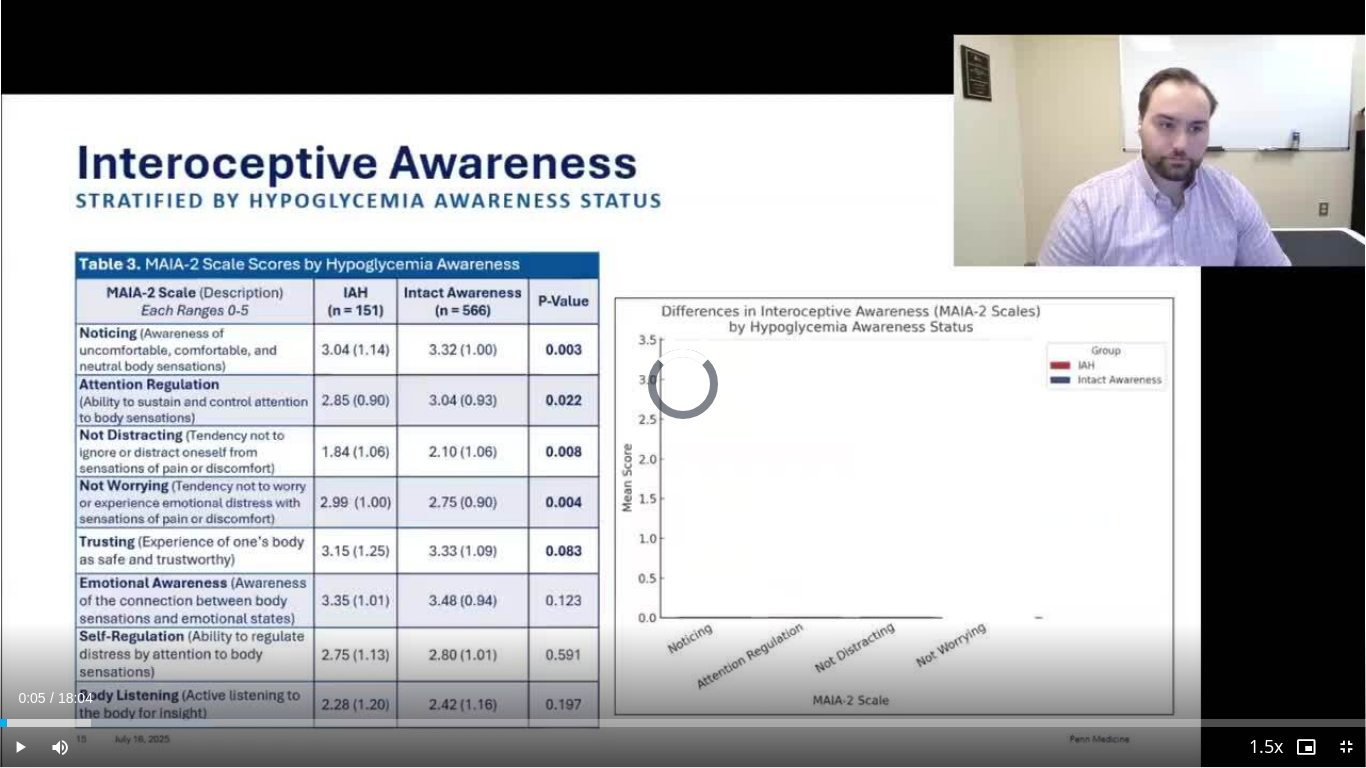 drag, startPoint x: 7, startPoint y: 723, endPoint x: 0, endPoint y: 737, distance: 15.652476 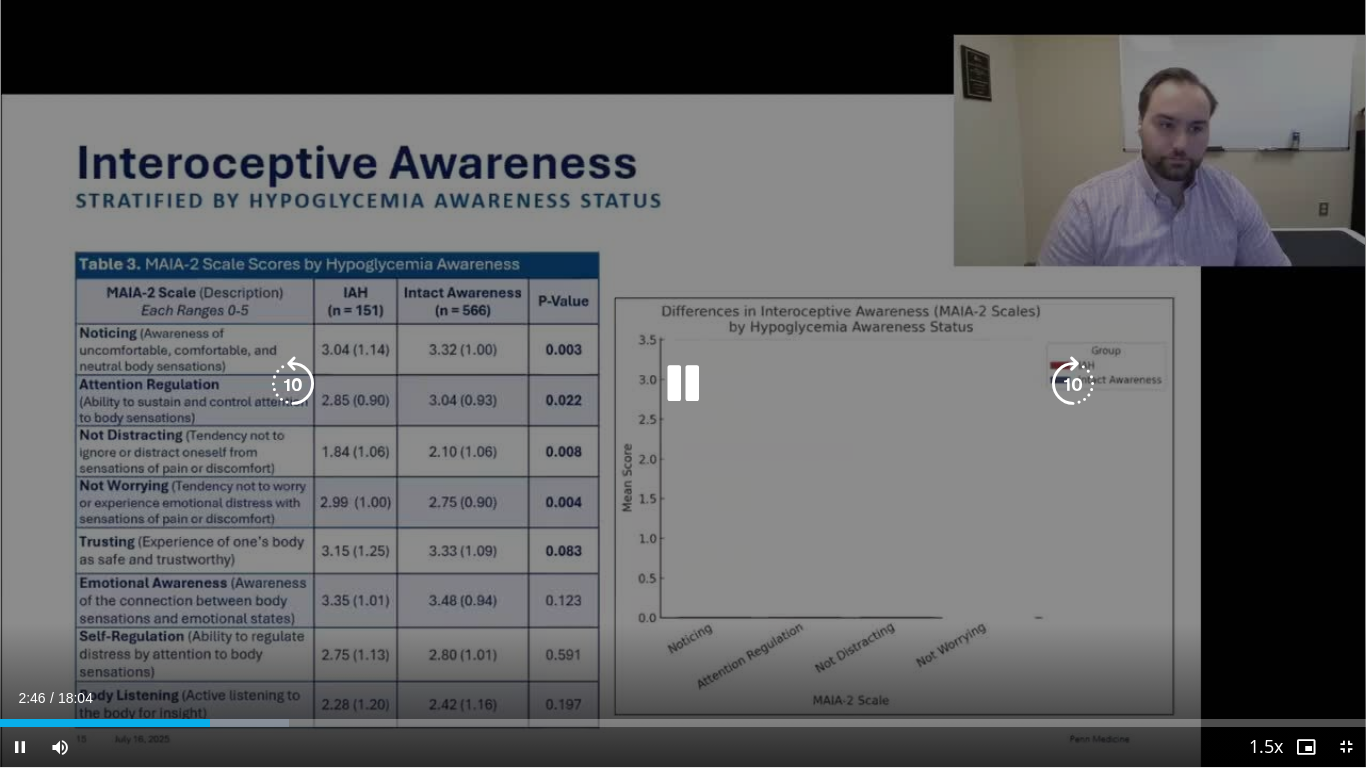 click at bounding box center [683, 384] 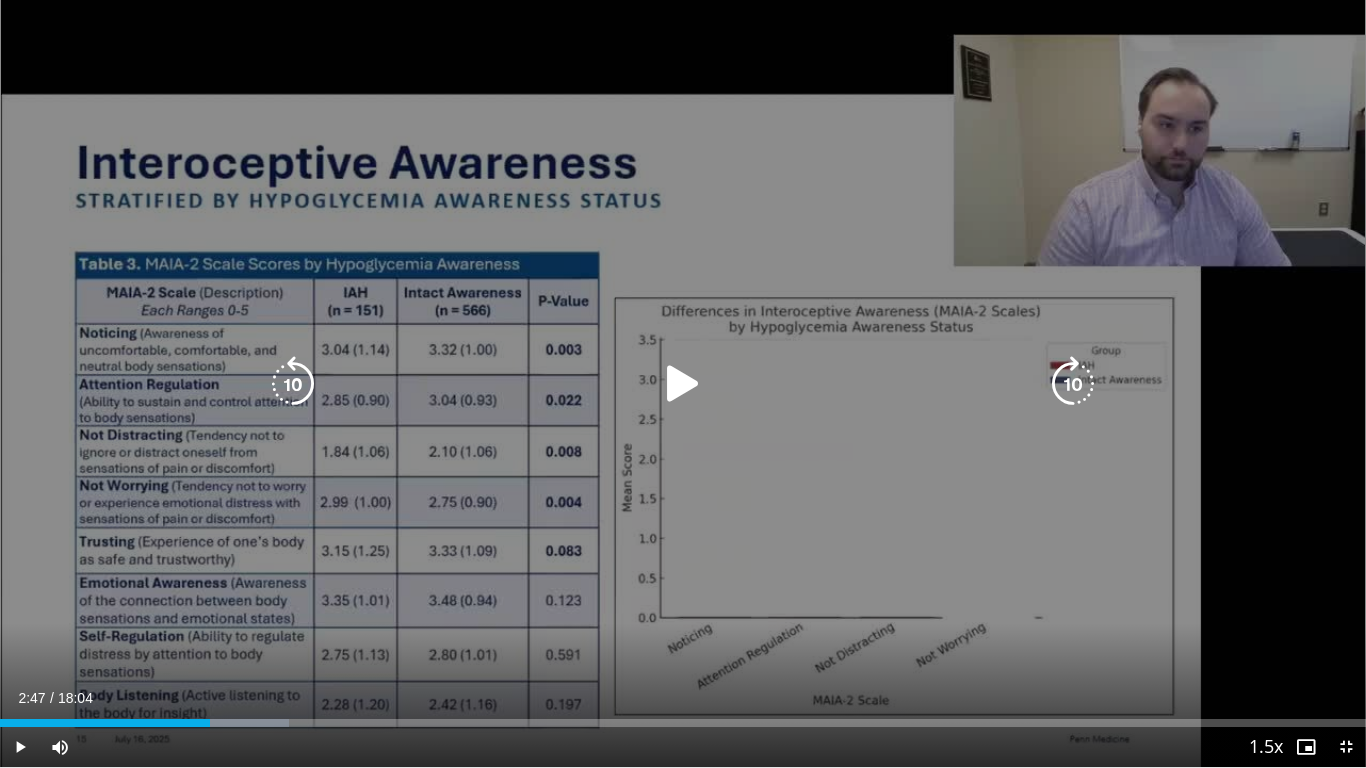 click at bounding box center (683, 384) 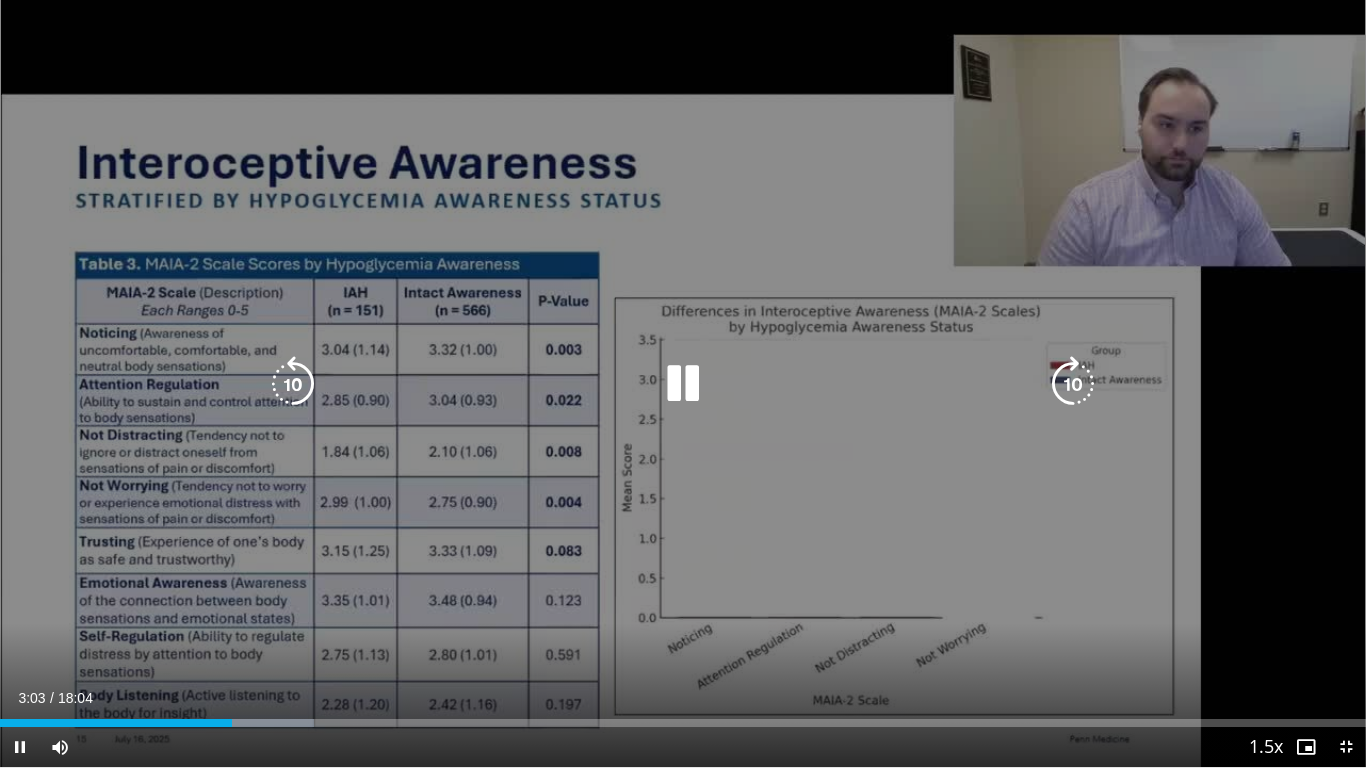 click at bounding box center [683, 384] 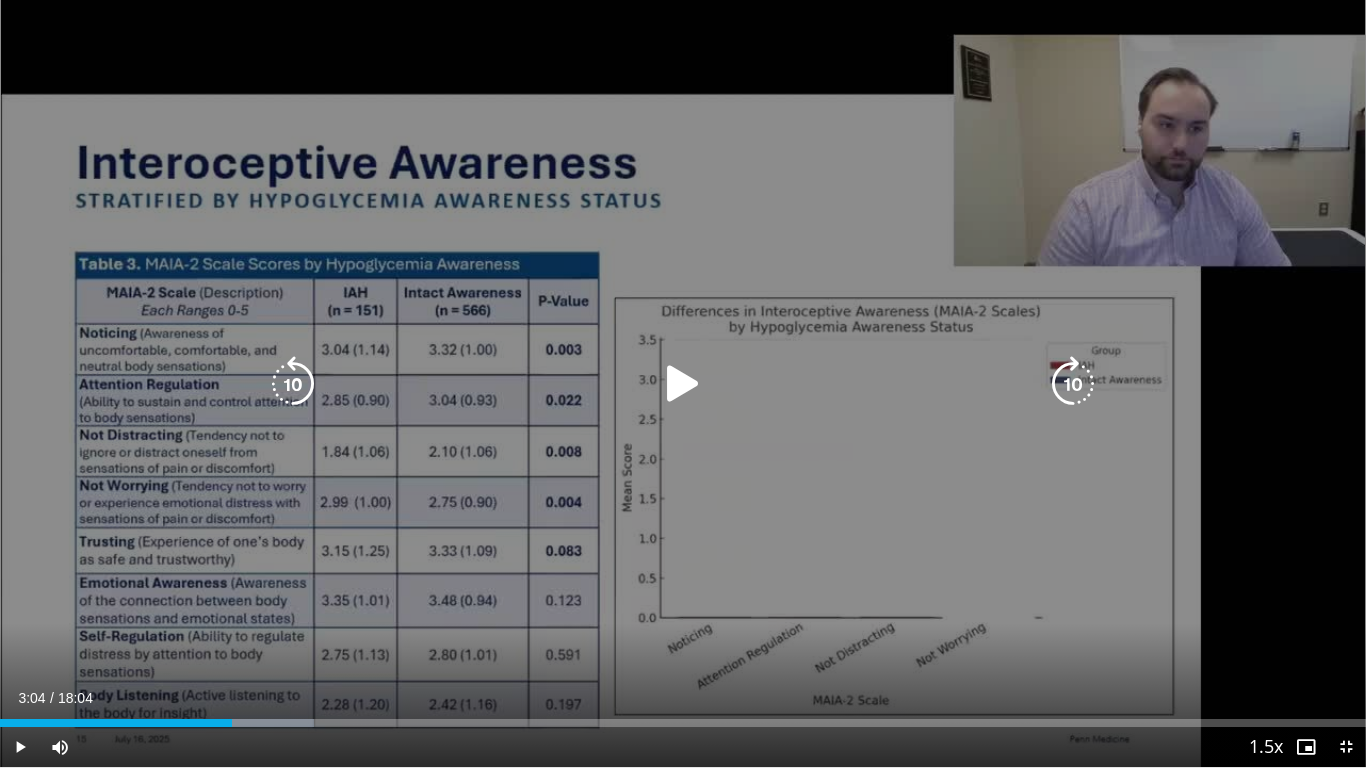 click at bounding box center (683, 384) 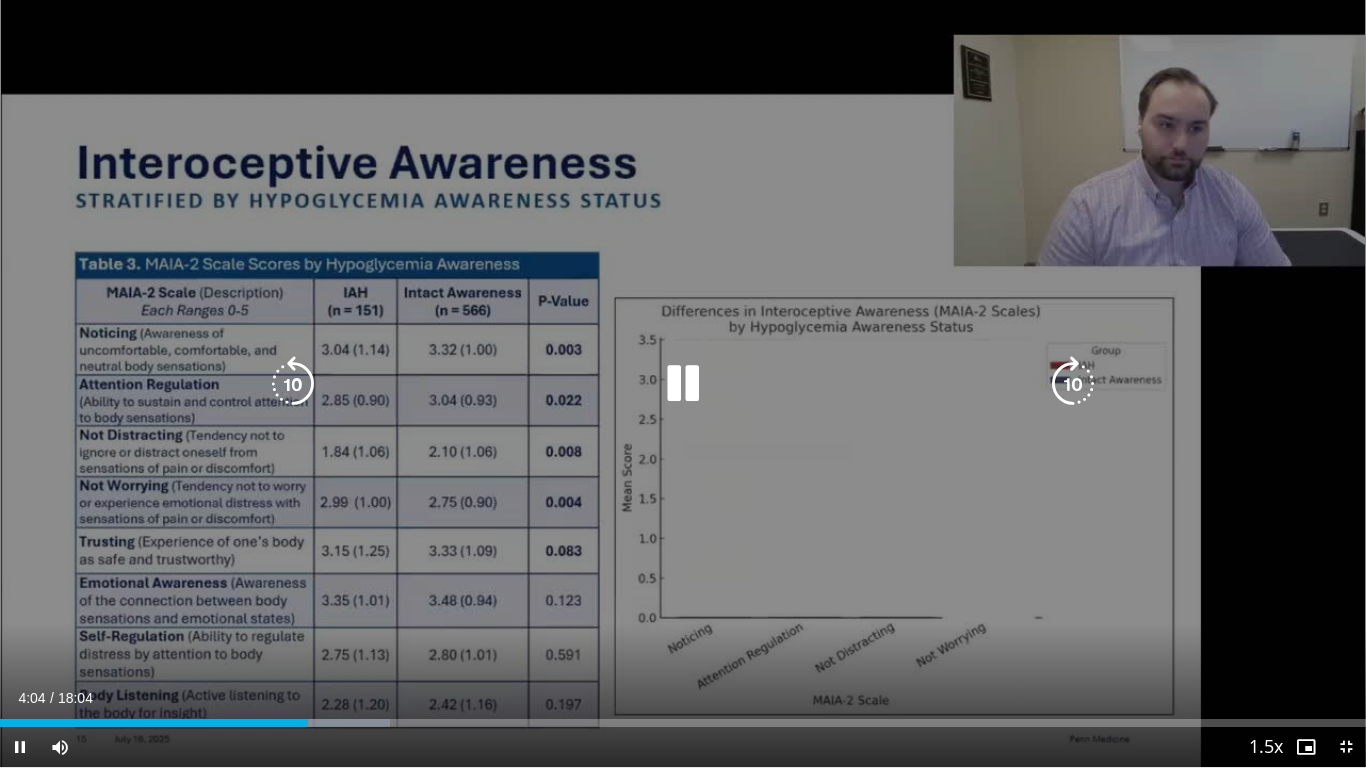click at bounding box center [683, 384] 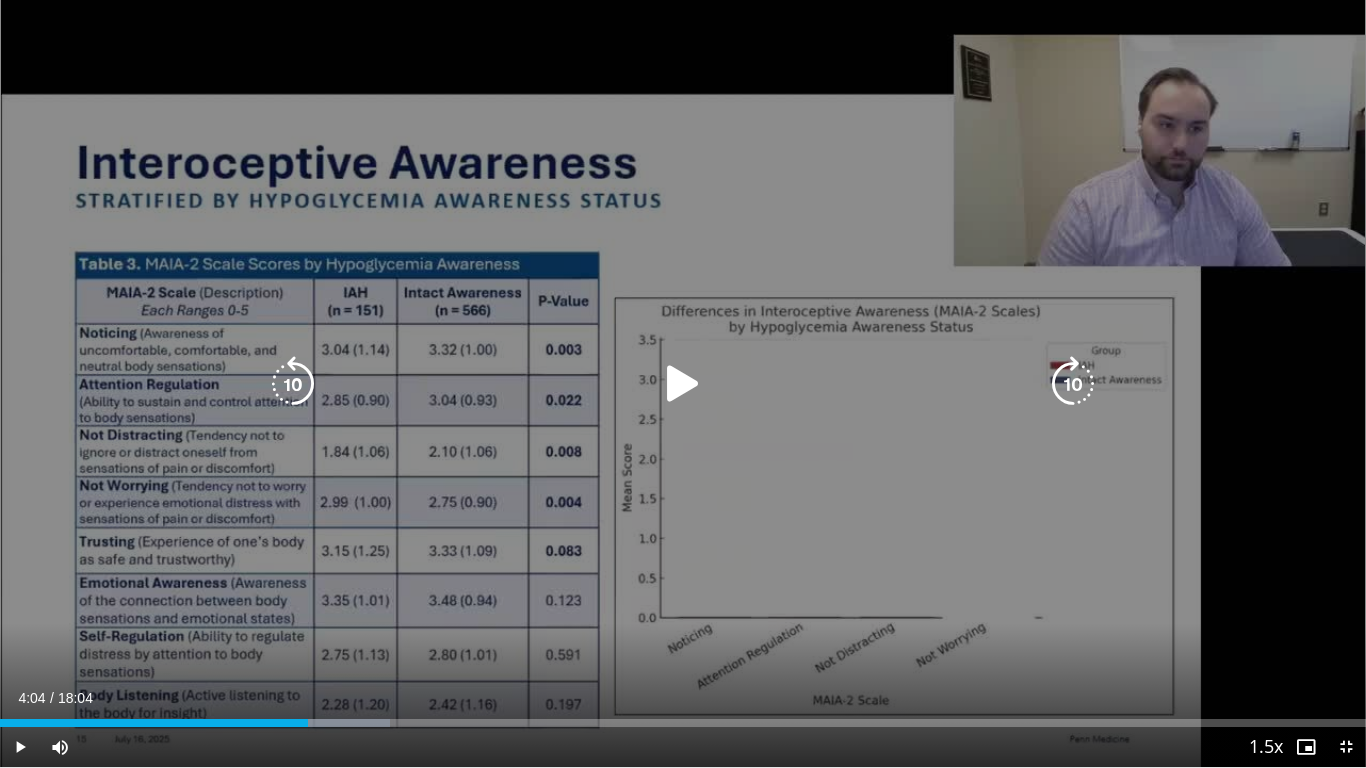 click at bounding box center [683, 384] 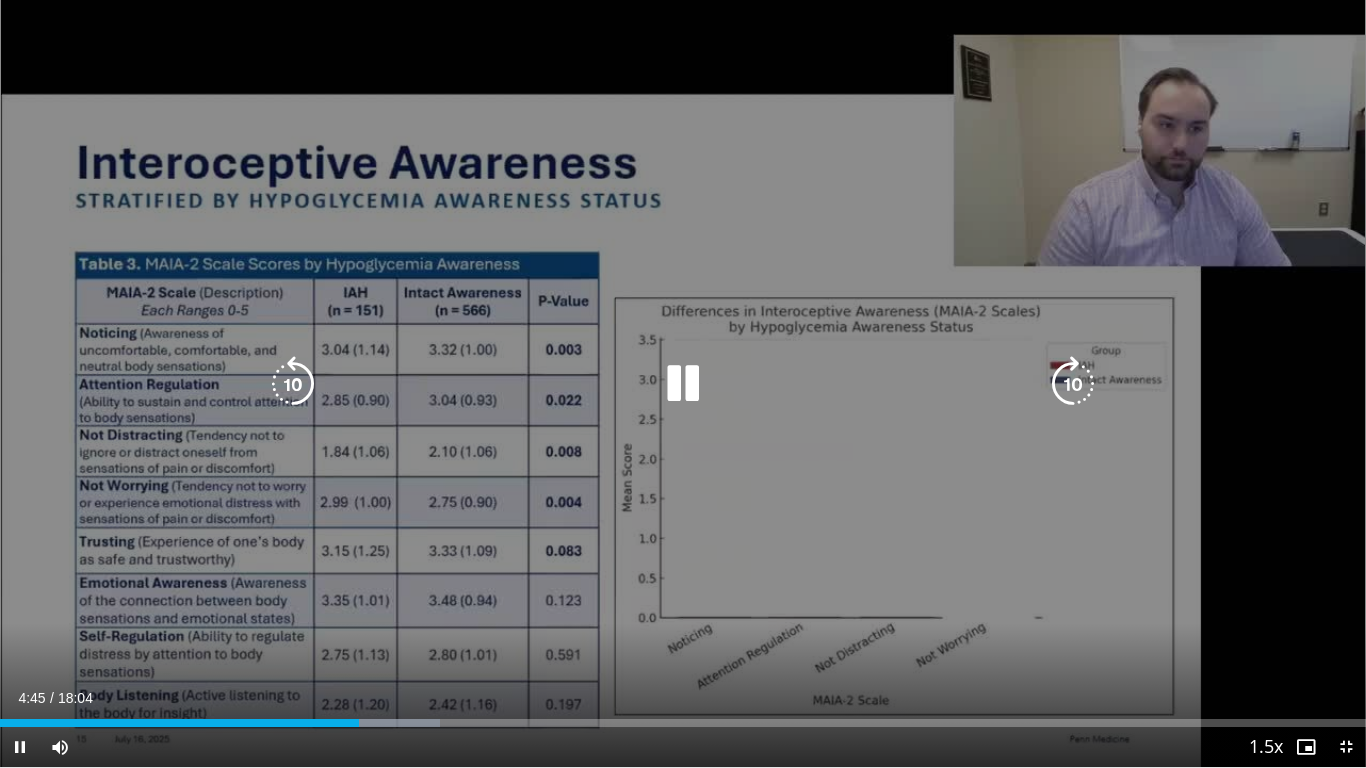 click at bounding box center (683, 384) 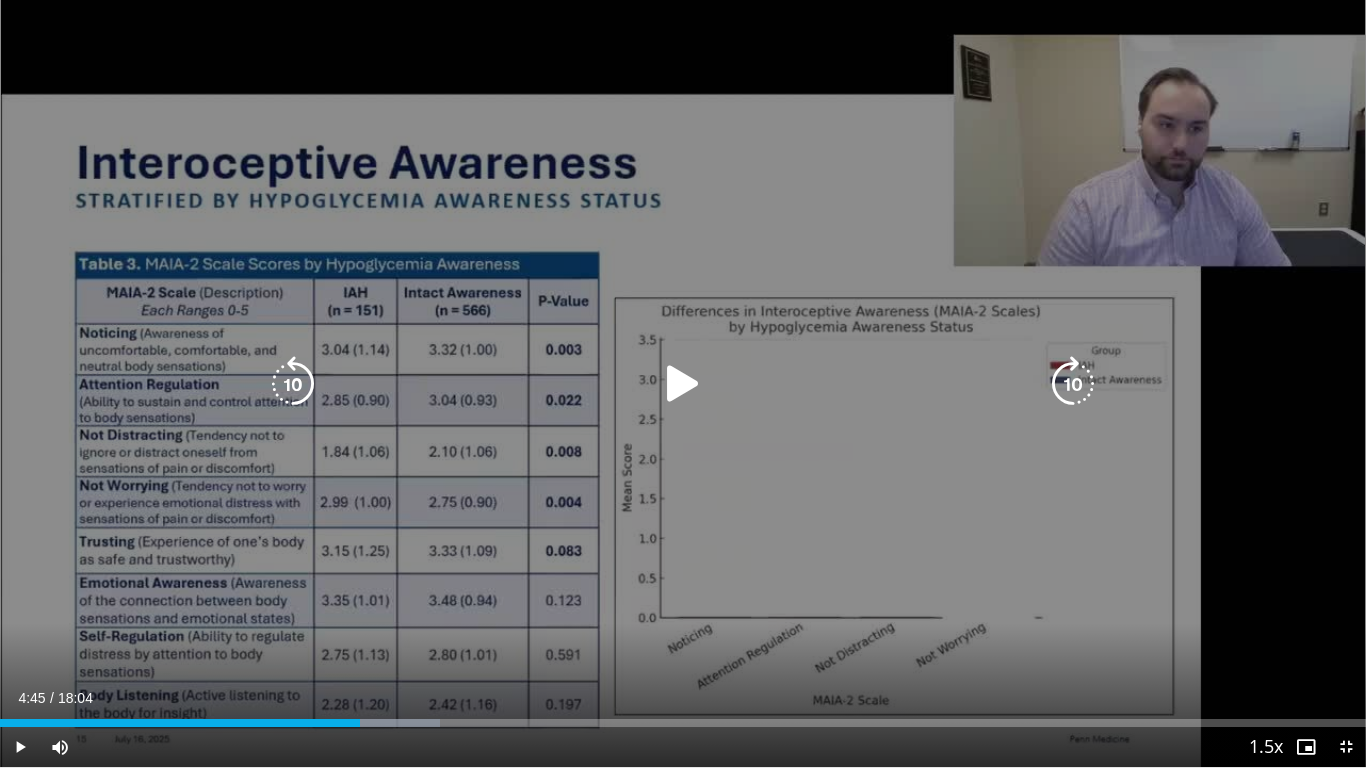 click at bounding box center (683, 384) 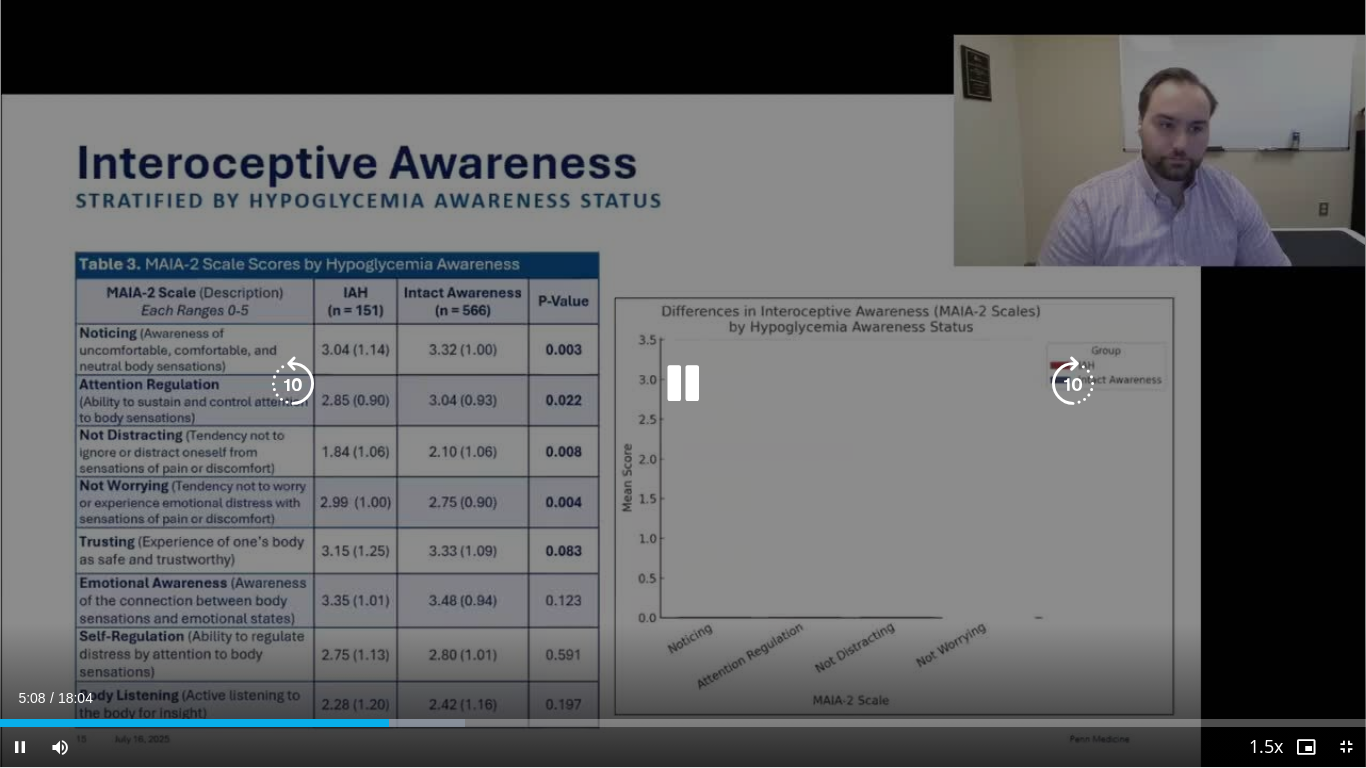 click at bounding box center [683, 384] 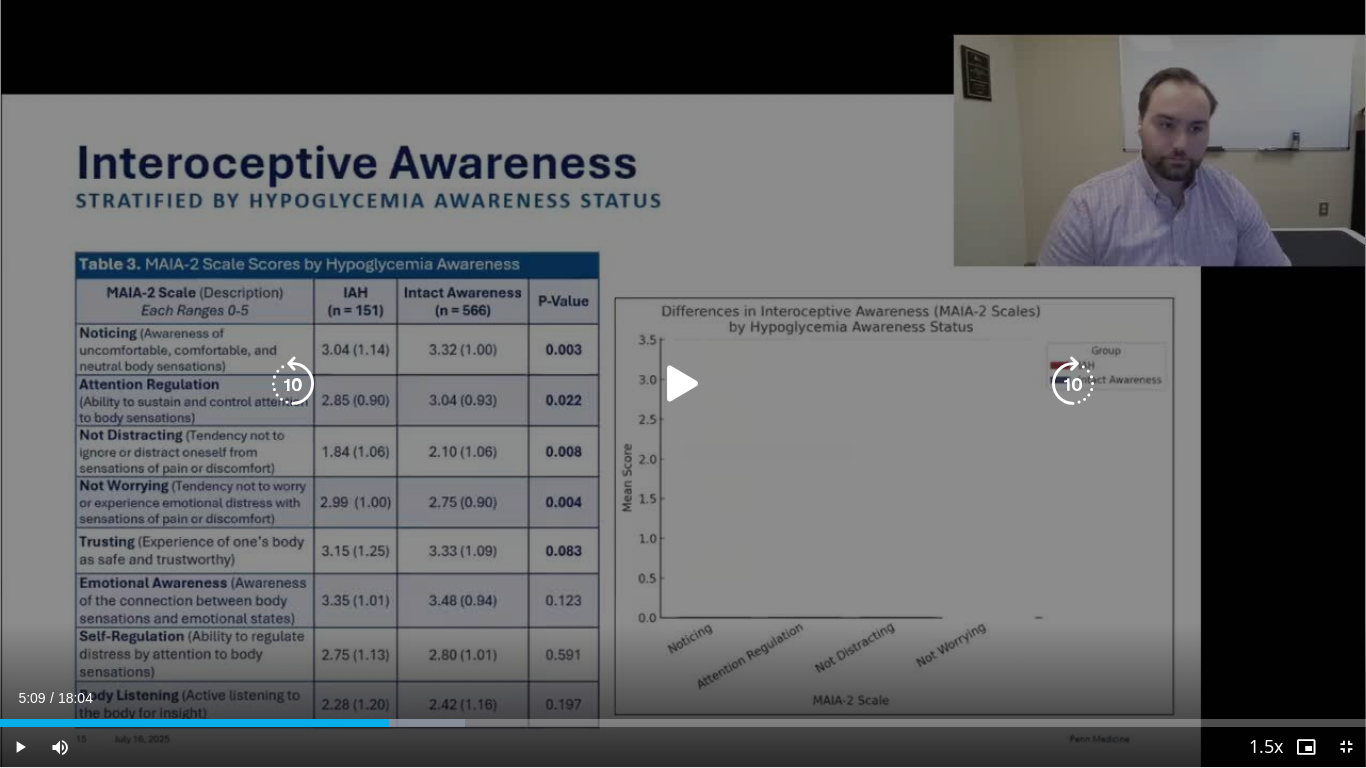 click at bounding box center (683, 384) 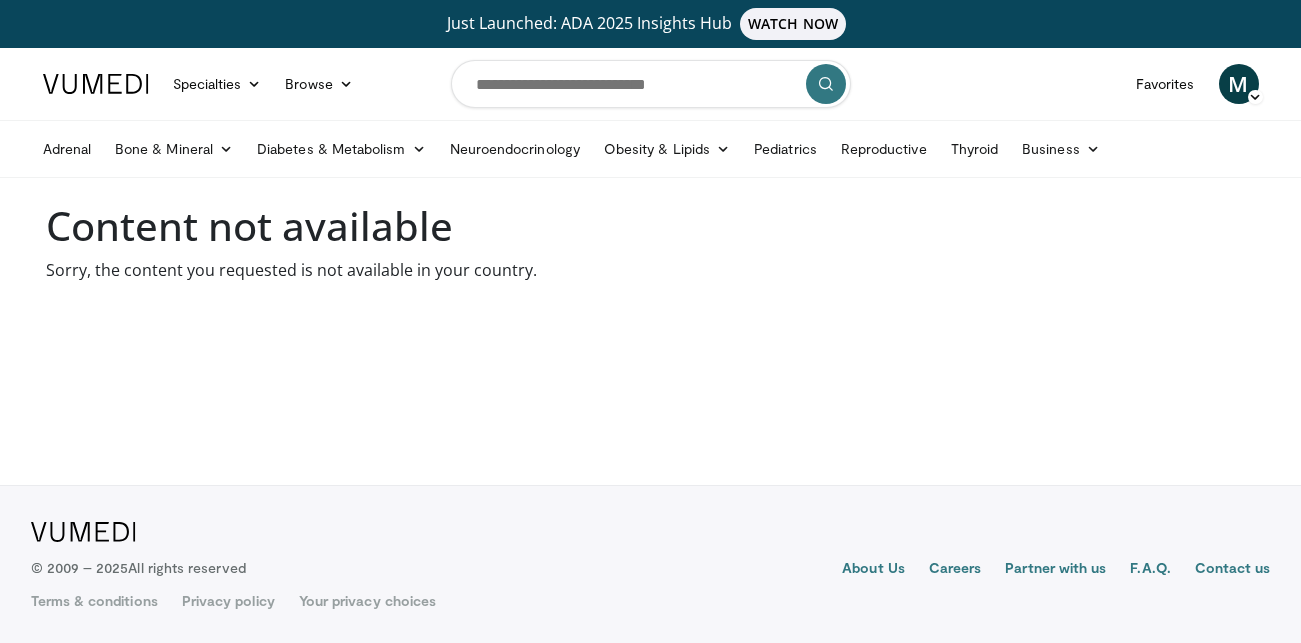 scroll, scrollTop: 0, scrollLeft: 0, axis: both 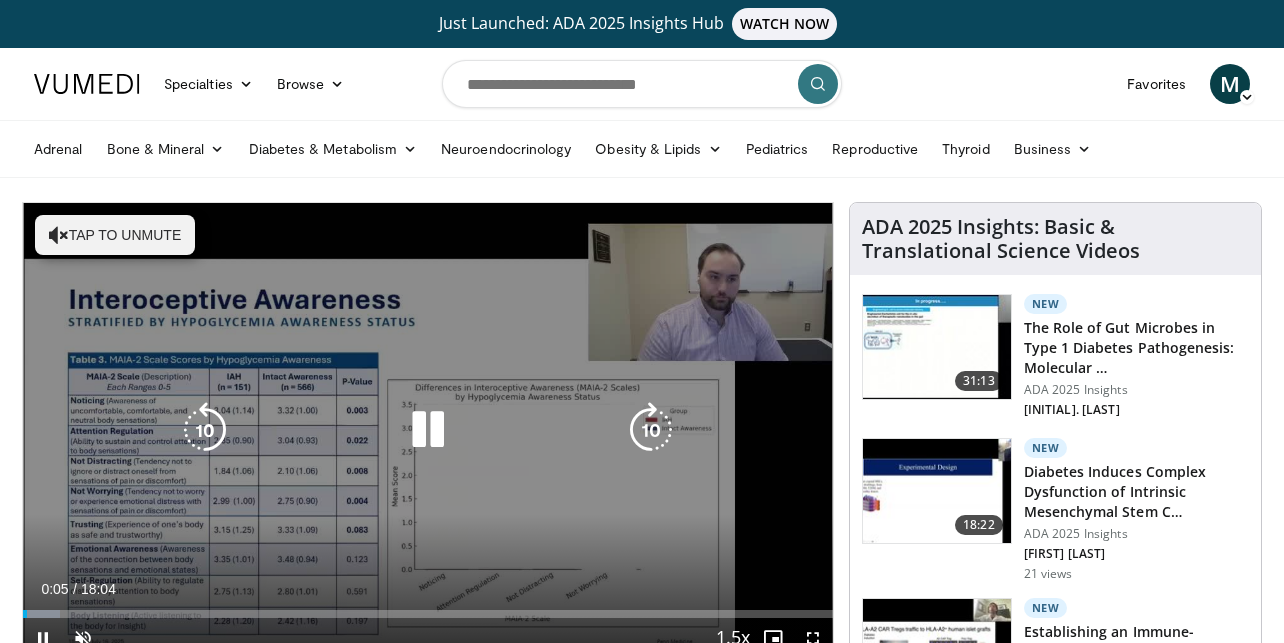 click on "Tap to unmute" at bounding box center [115, 235] 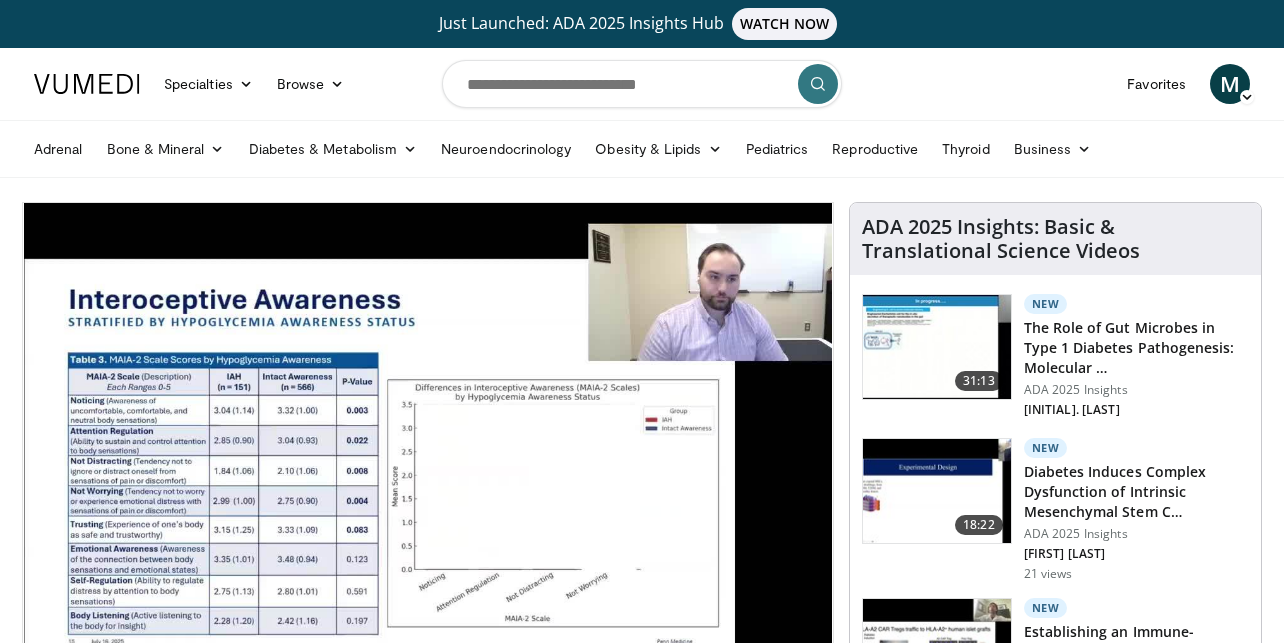 click on "Just Launched: ADA 2025 Insights Hub WATCH NOW
Specialties
Adult & Family Medicine
Allergy, Asthma, Immunology
Anesthesiology
Cardiology
Dental
Dermatology
Endocrinology
Gastroenterology & Hepatology
General Surgery
Hematology & Oncology
Infectious Disease
Nephrology
Neurology
Neurosurgery
Obstetrics & Gynecology
Ophthalmology
Oral Maxillofacial
Orthopaedics
Otolaryngology
Pediatrics
Plastic Surgery
Podiatry Radiology" at bounding box center [642, 2067] 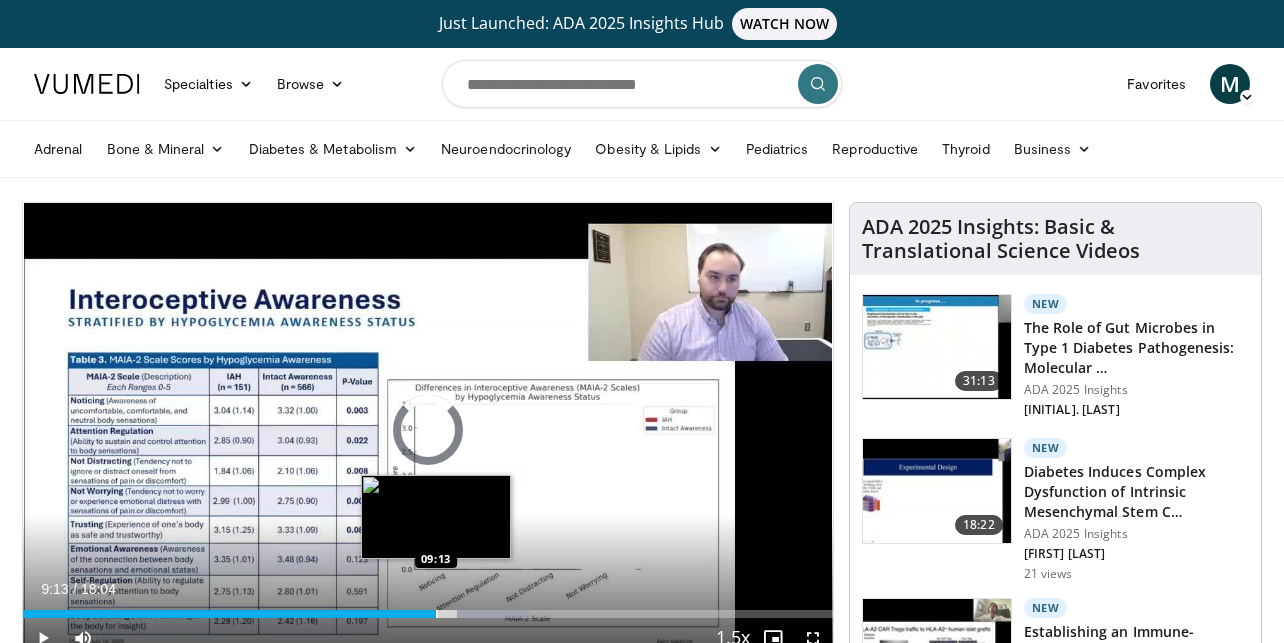 click at bounding box center [437, 614] 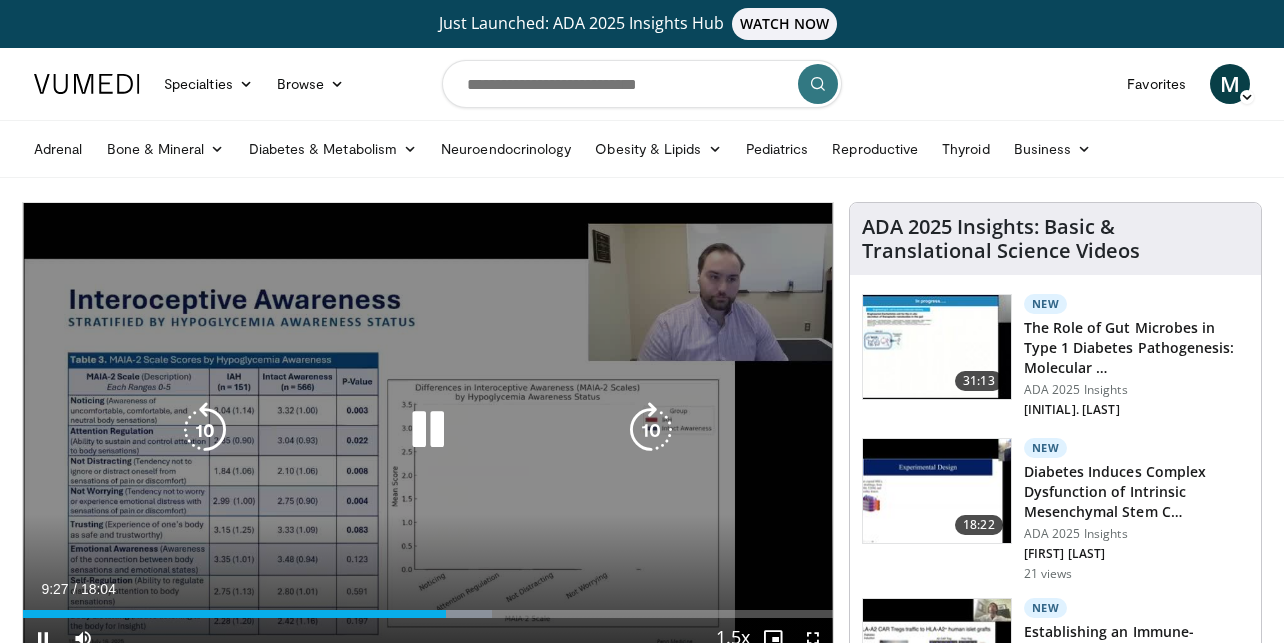 click at bounding box center [428, 430] 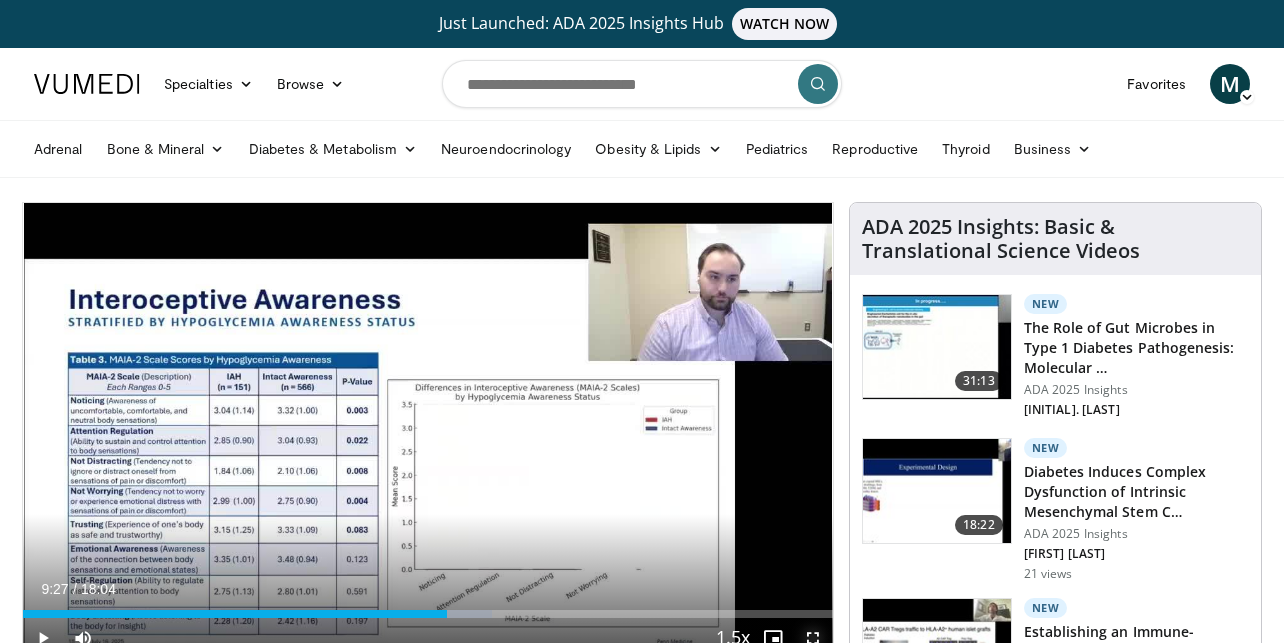 click at bounding box center (813, 638) 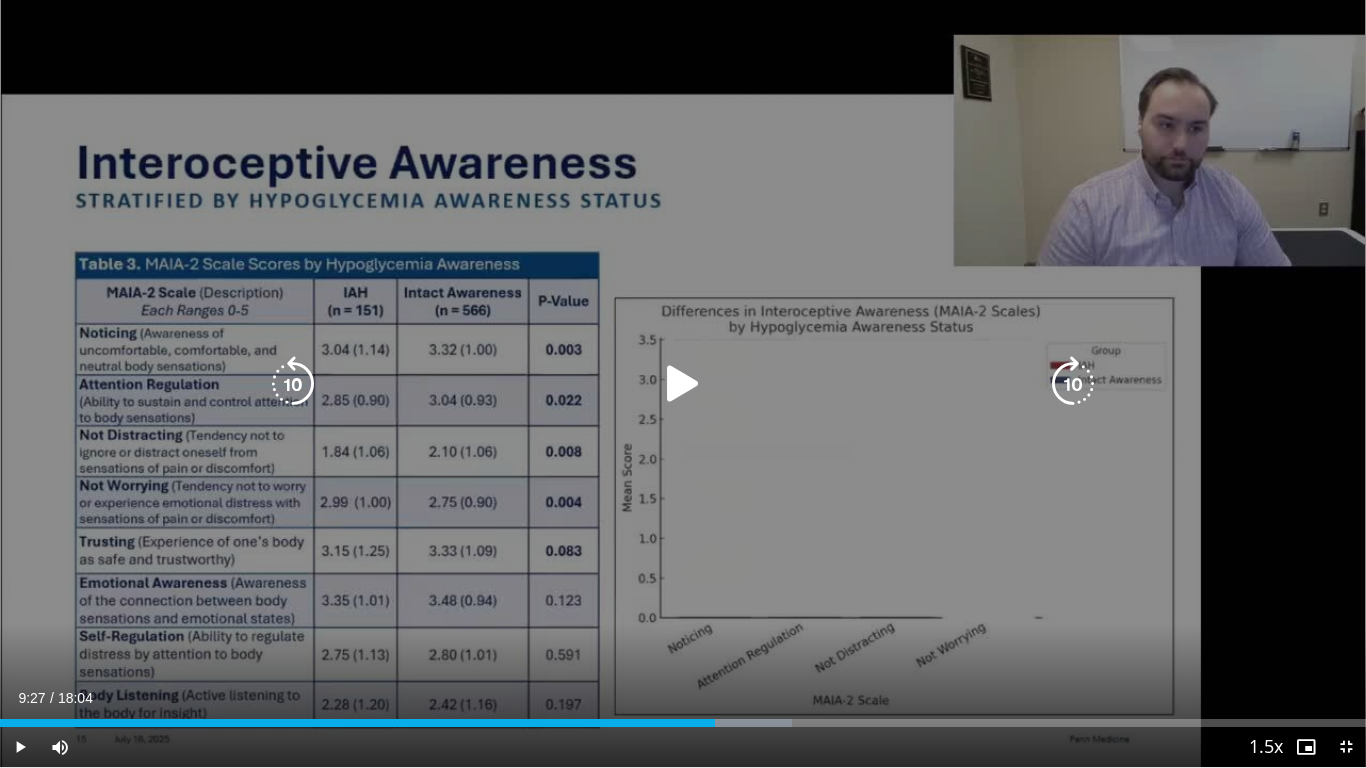 click at bounding box center [683, 384] 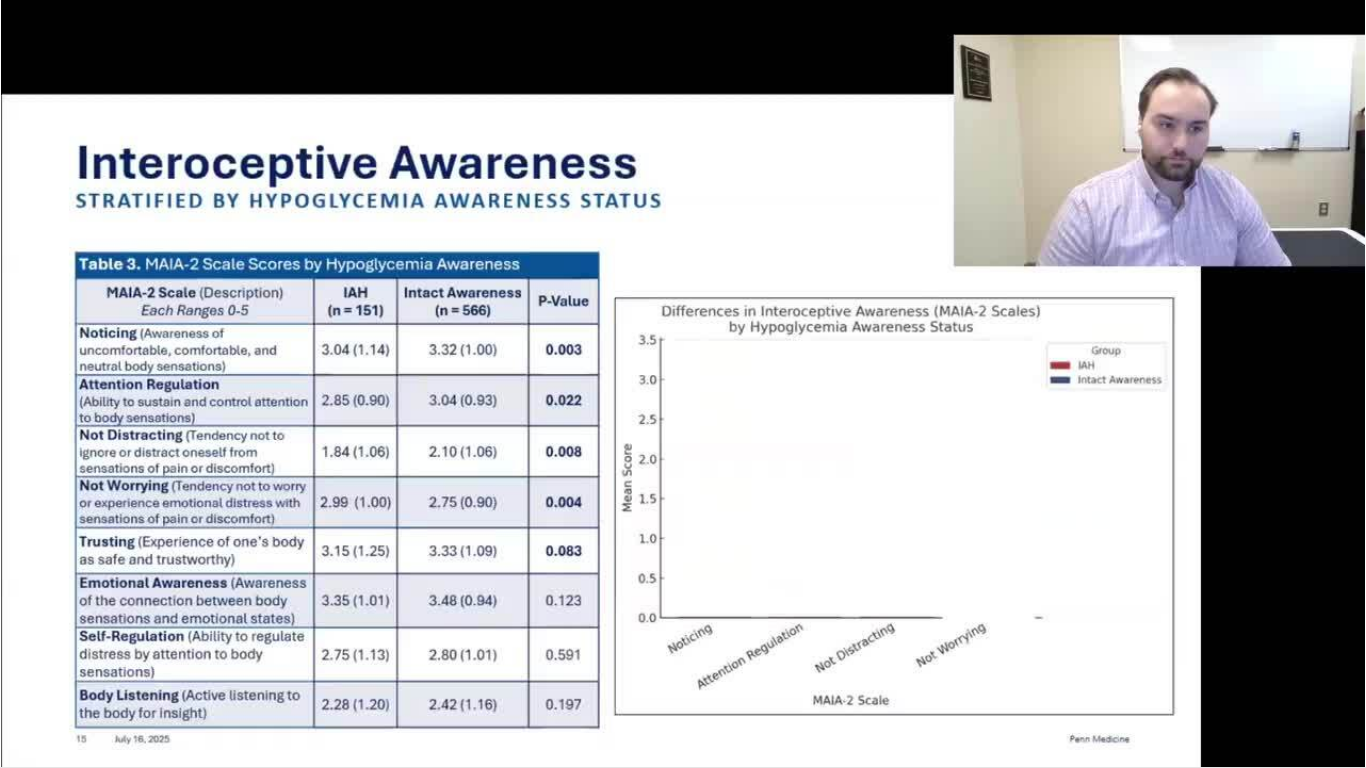 click on "10 seconds
Tap to unmute" at bounding box center (683, 383) 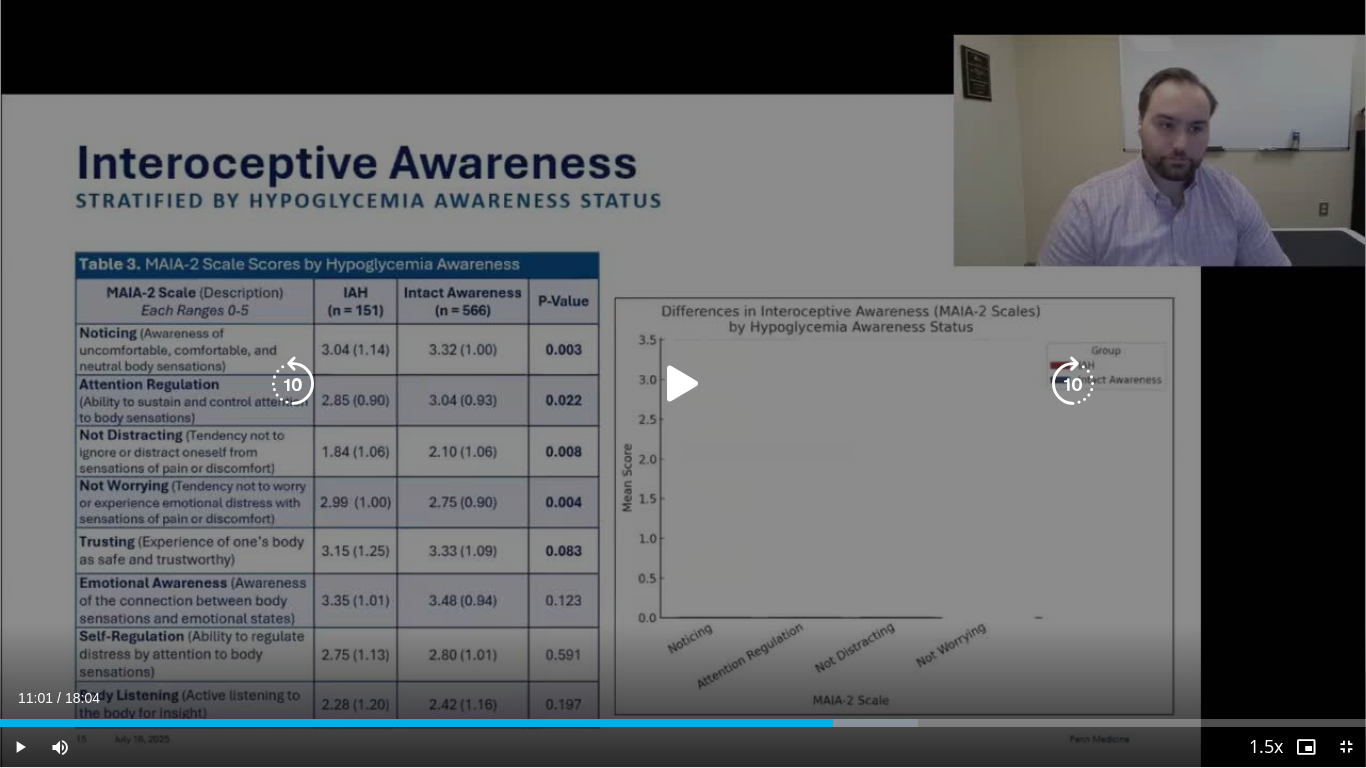 click at bounding box center [683, 384] 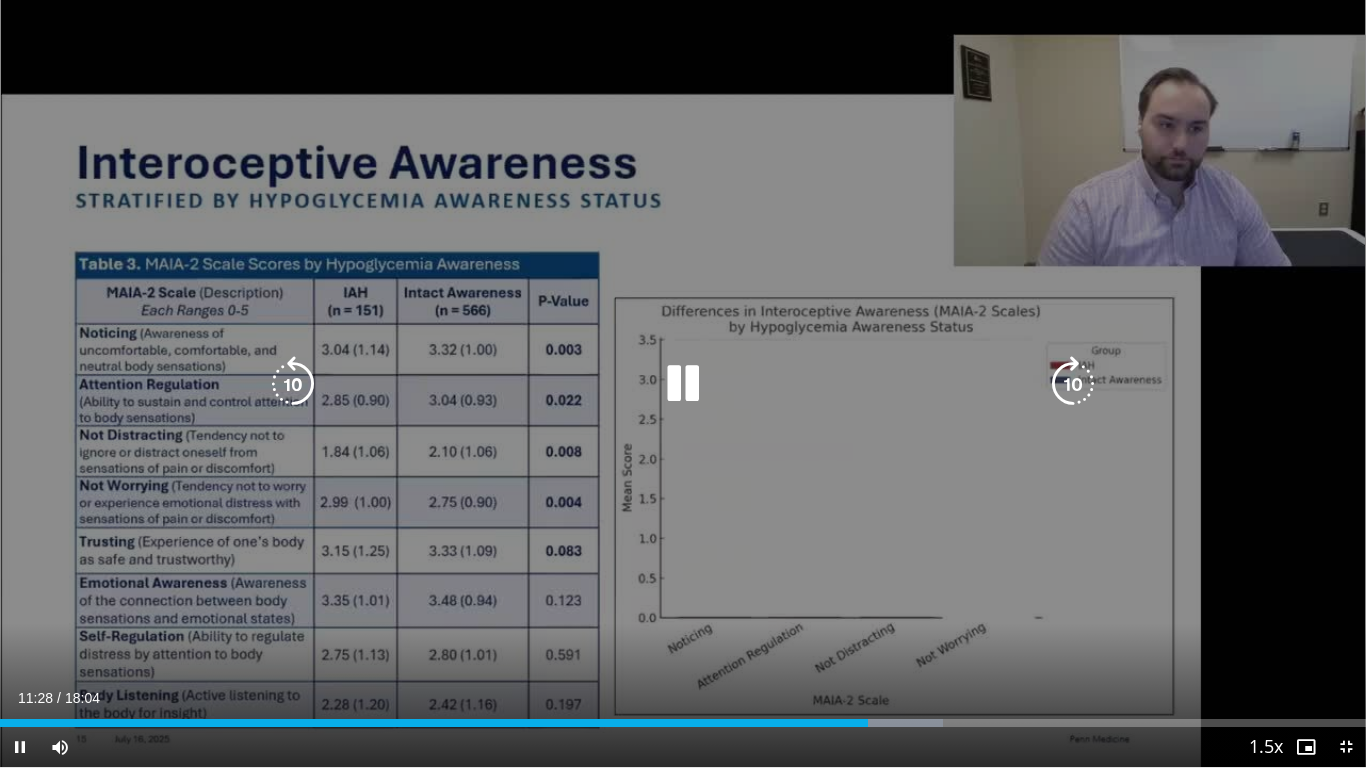 click at bounding box center (683, 384) 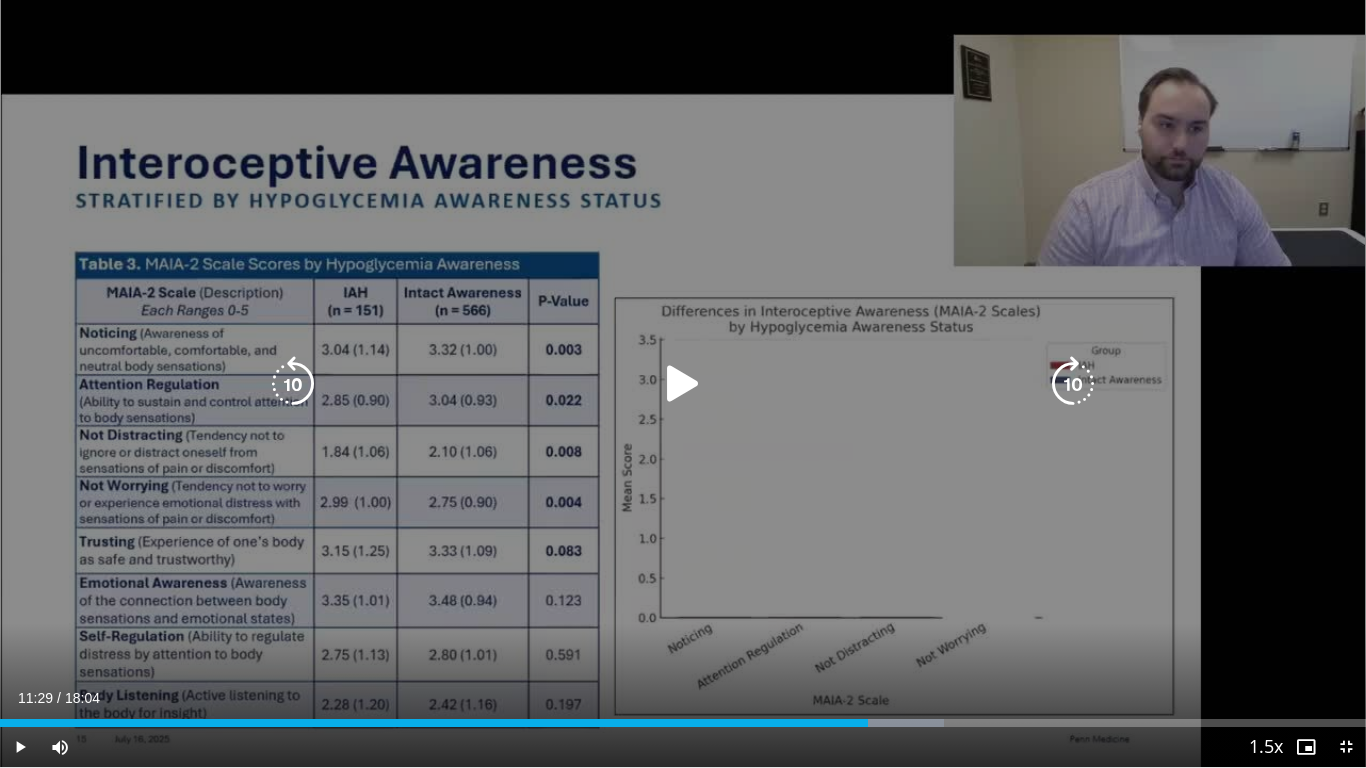 click at bounding box center (683, 384) 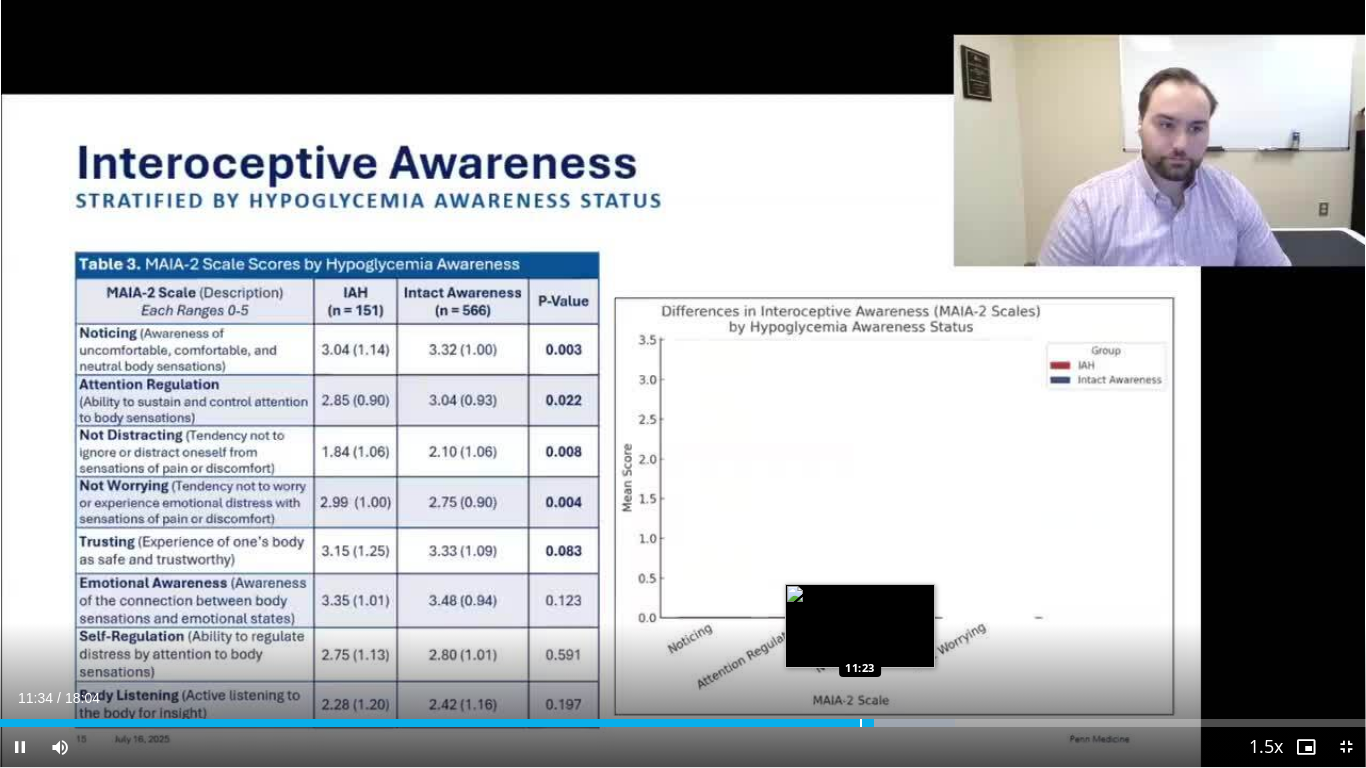 click at bounding box center [861, 723] 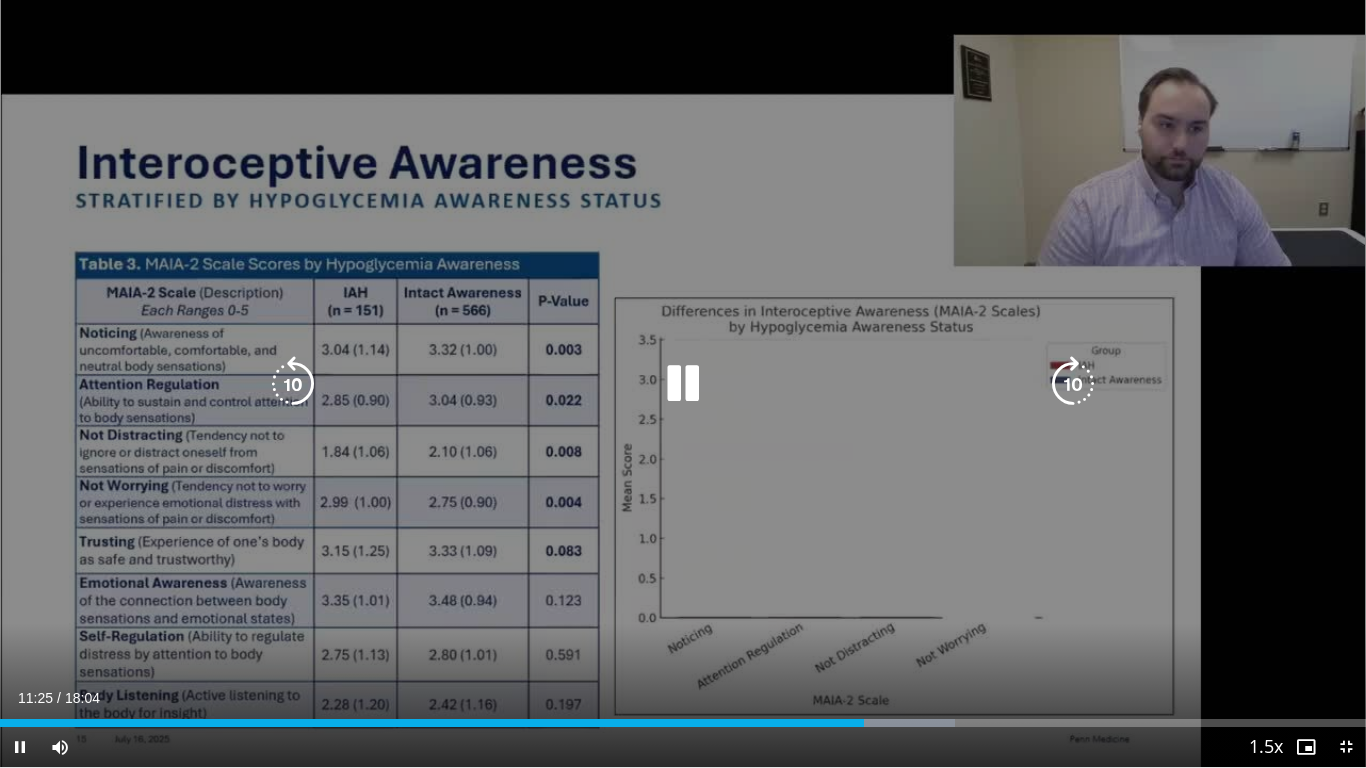 click at bounding box center [683, 384] 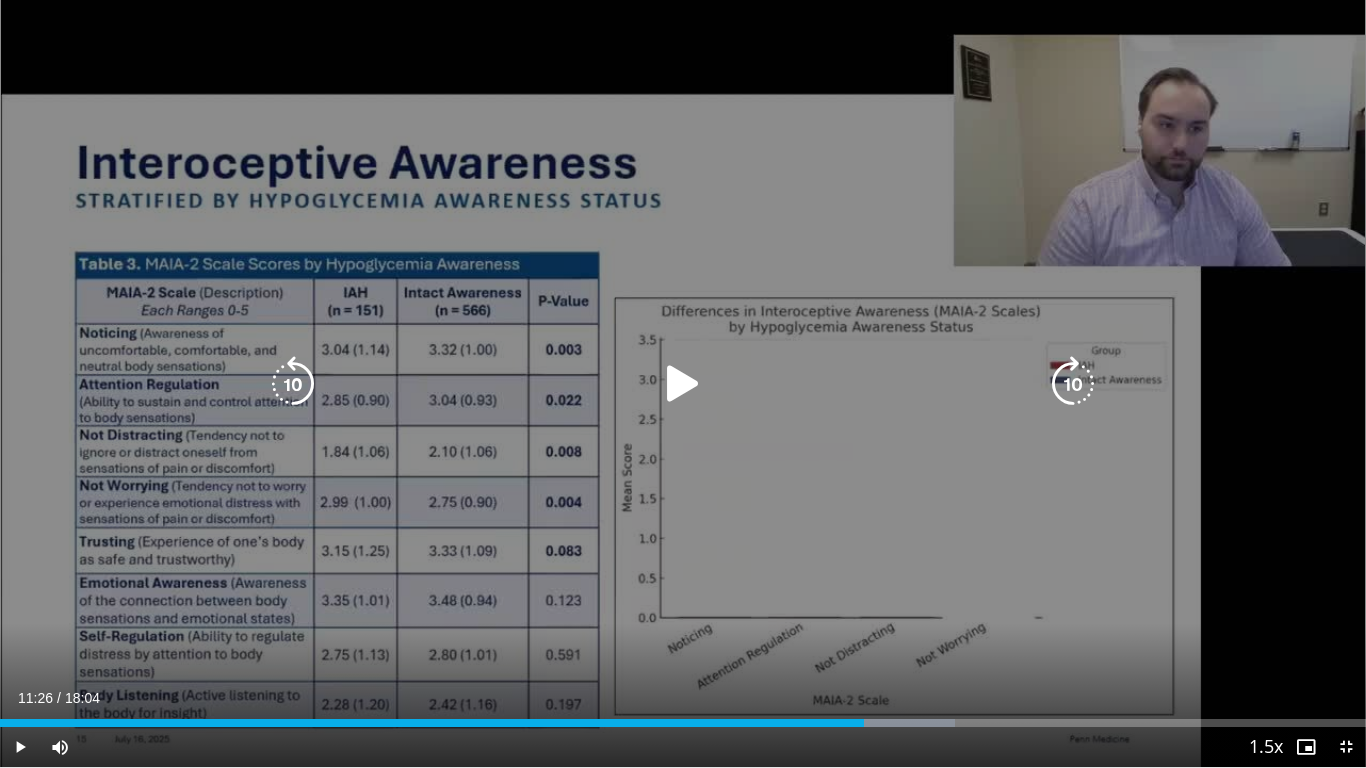 click at bounding box center (683, 384) 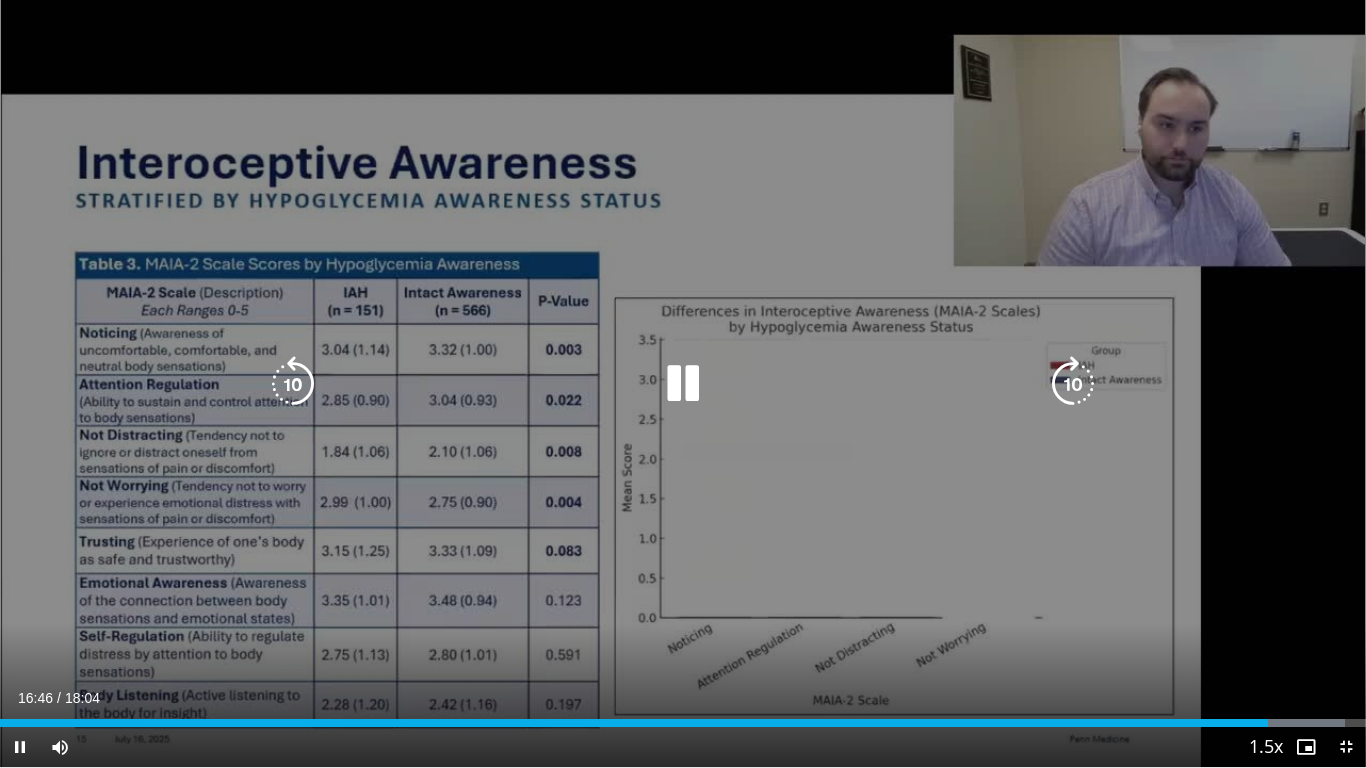 click at bounding box center (683, 384) 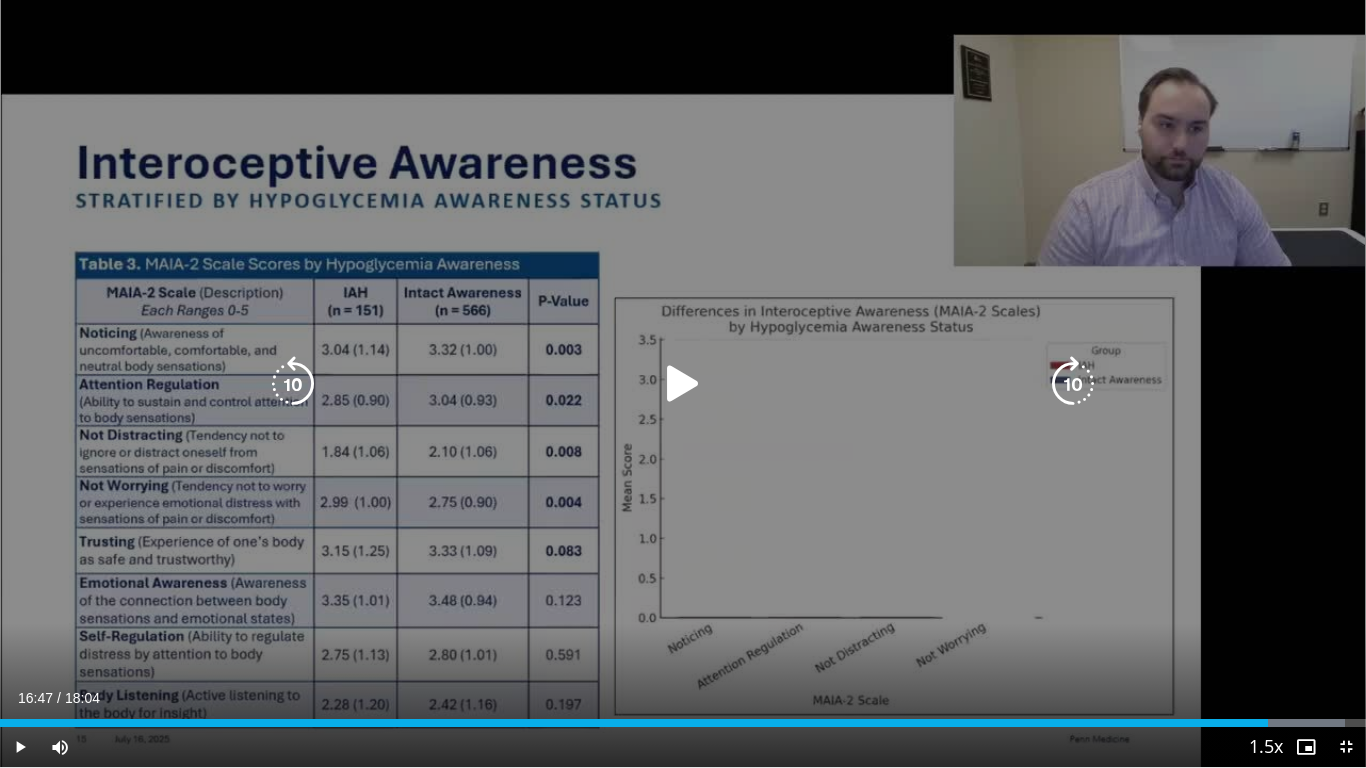 click at bounding box center [683, 384] 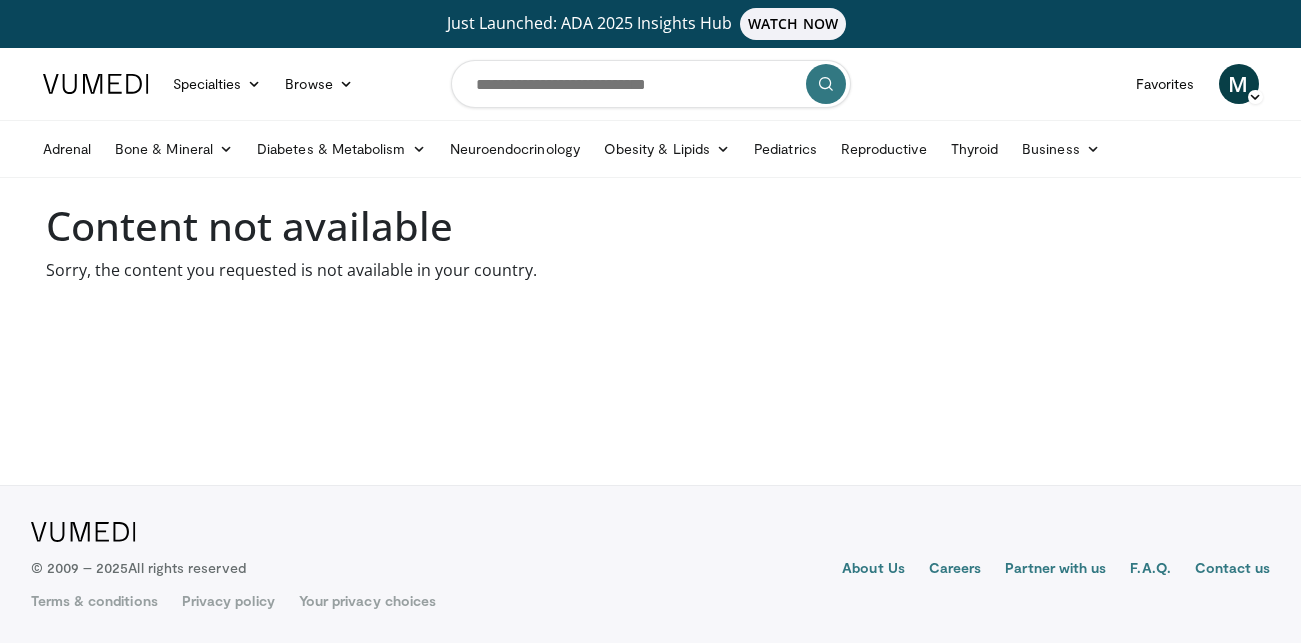 scroll, scrollTop: 0, scrollLeft: 0, axis: both 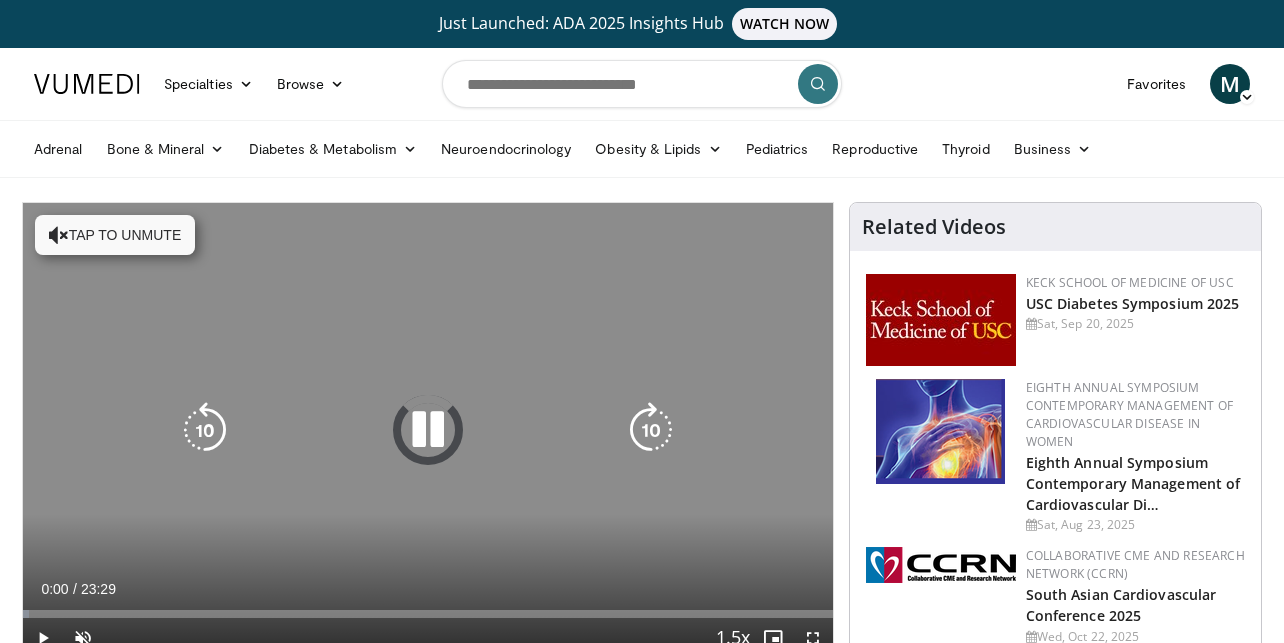 click on "Tap to unmute" at bounding box center [115, 235] 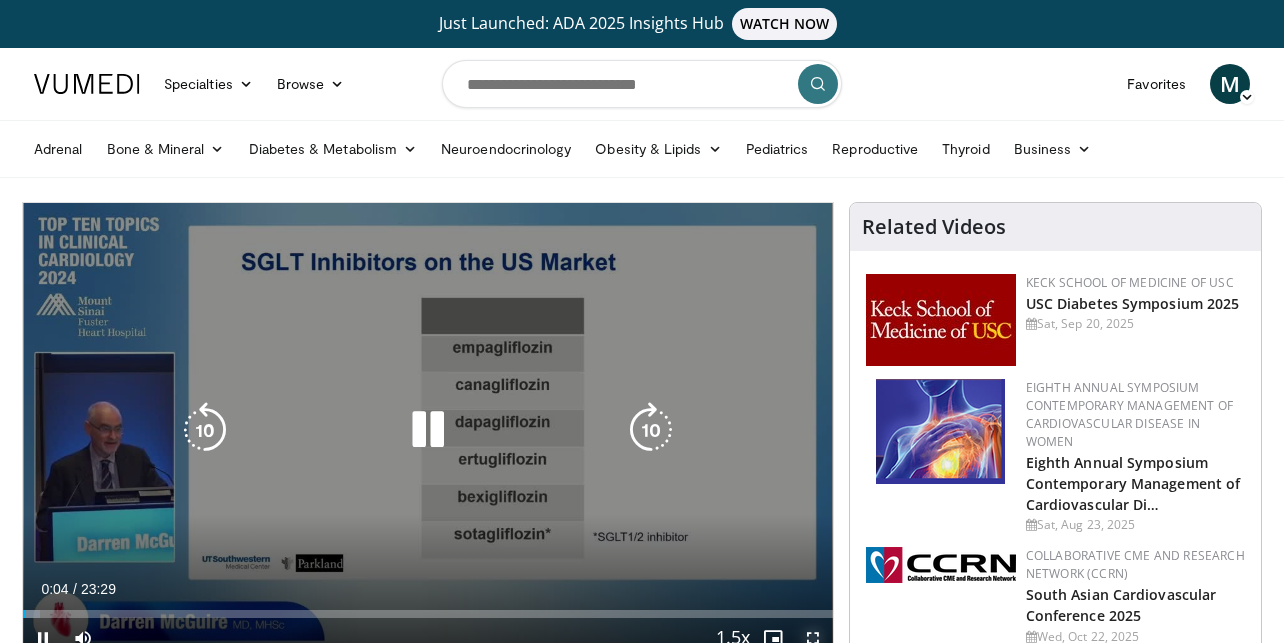 drag, startPoint x: 812, startPoint y: 637, endPoint x: 869, endPoint y: 724, distance: 104.00961 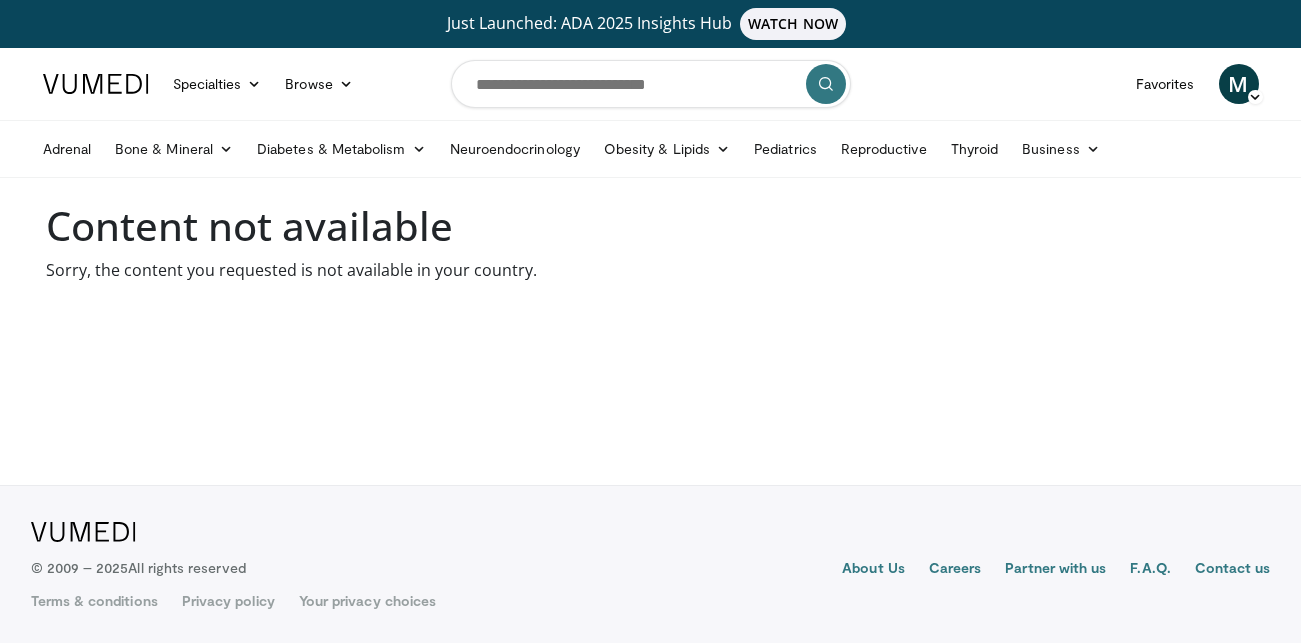 scroll, scrollTop: 0, scrollLeft: 0, axis: both 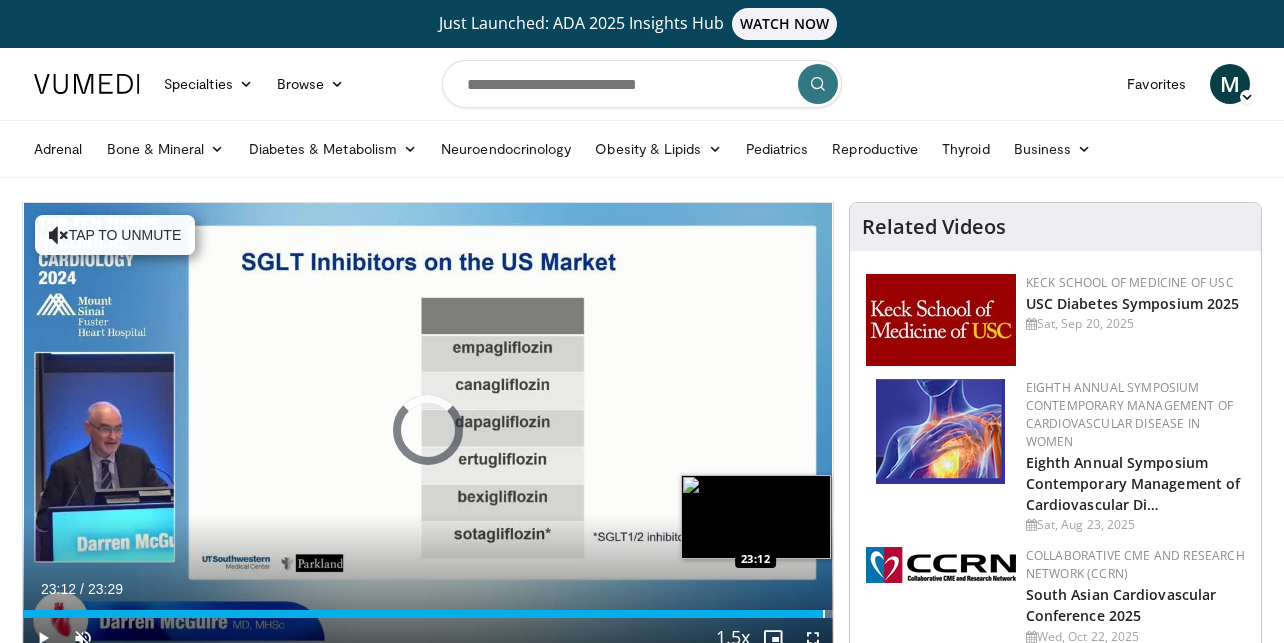 click at bounding box center [824, 614] 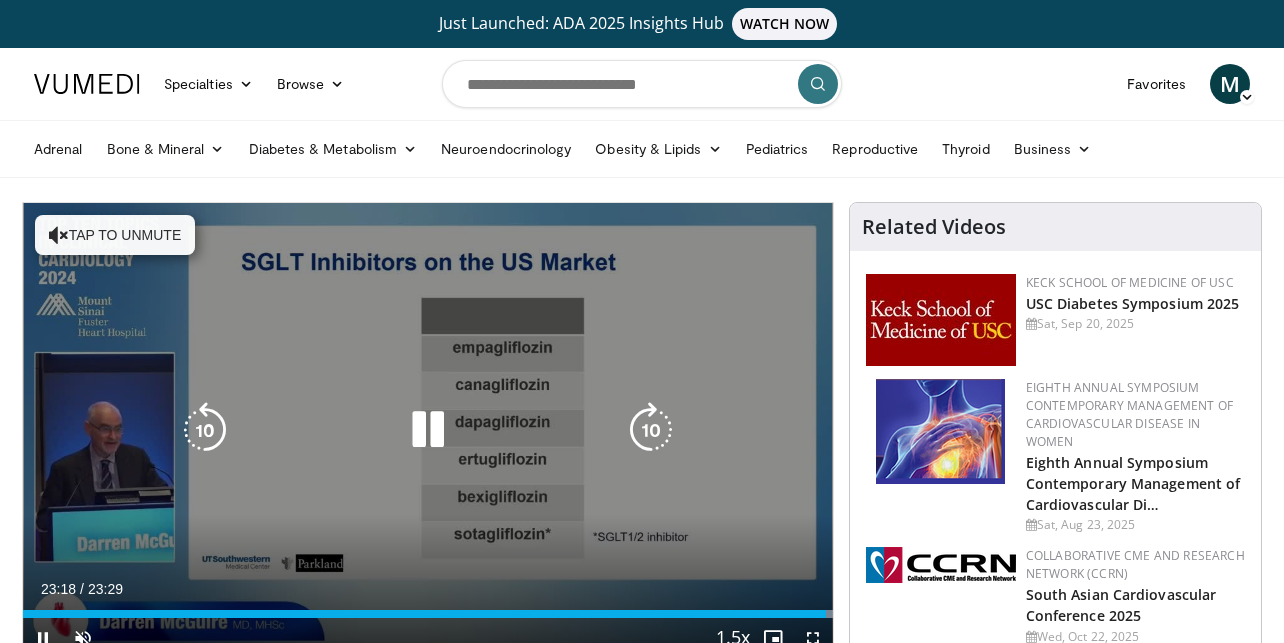 click at bounding box center (428, 430) 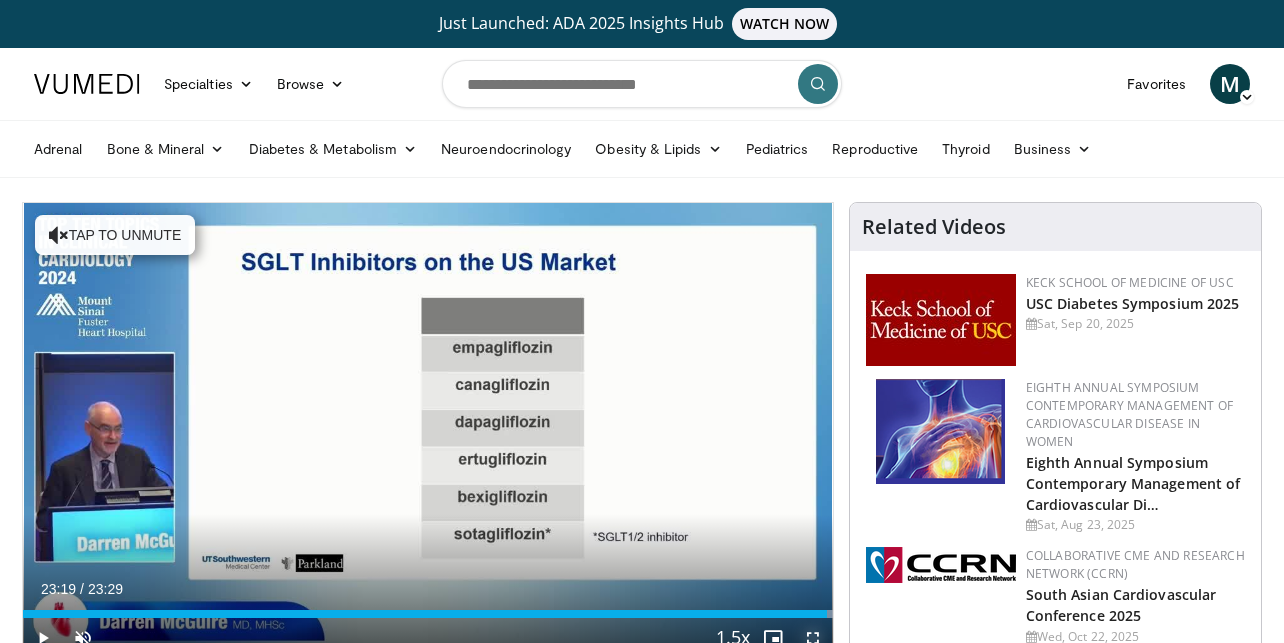 click at bounding box center (813, 638) 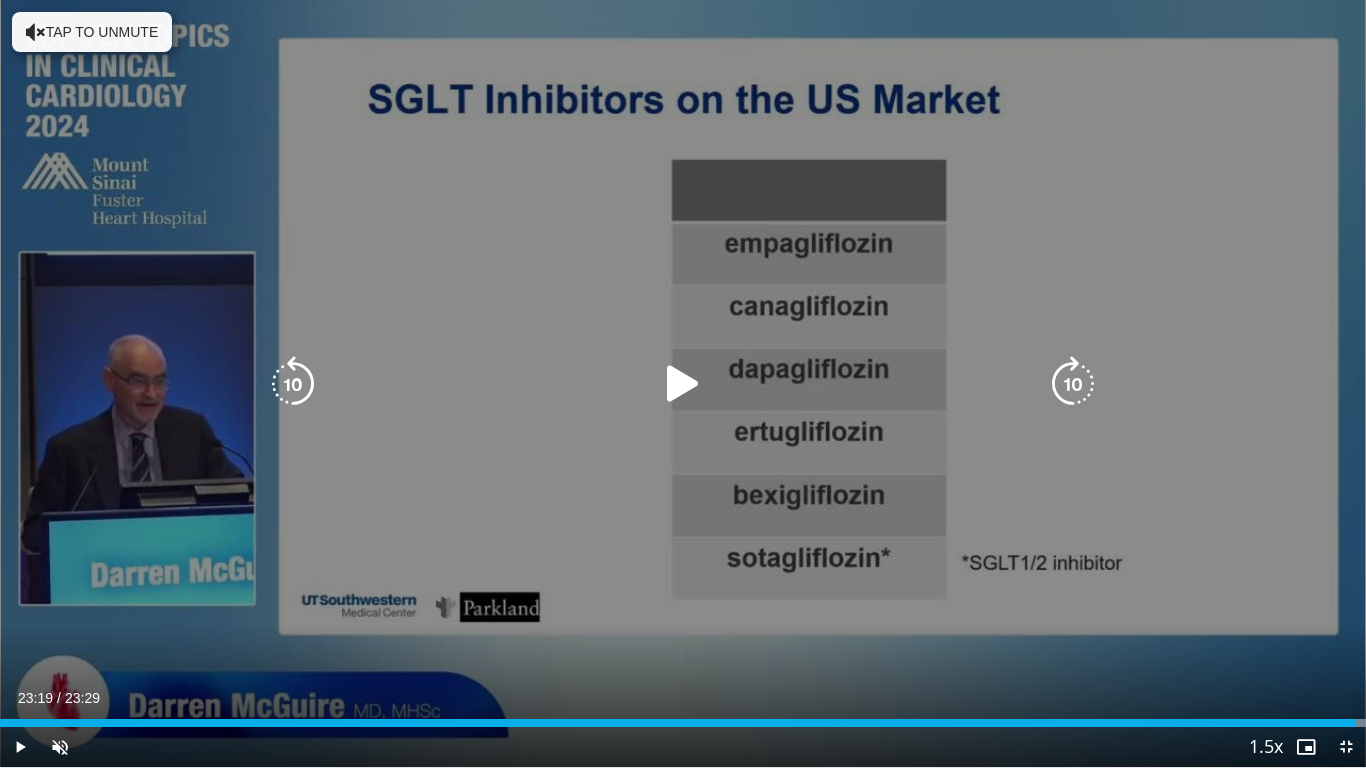 click at bounding box center (683, 384) 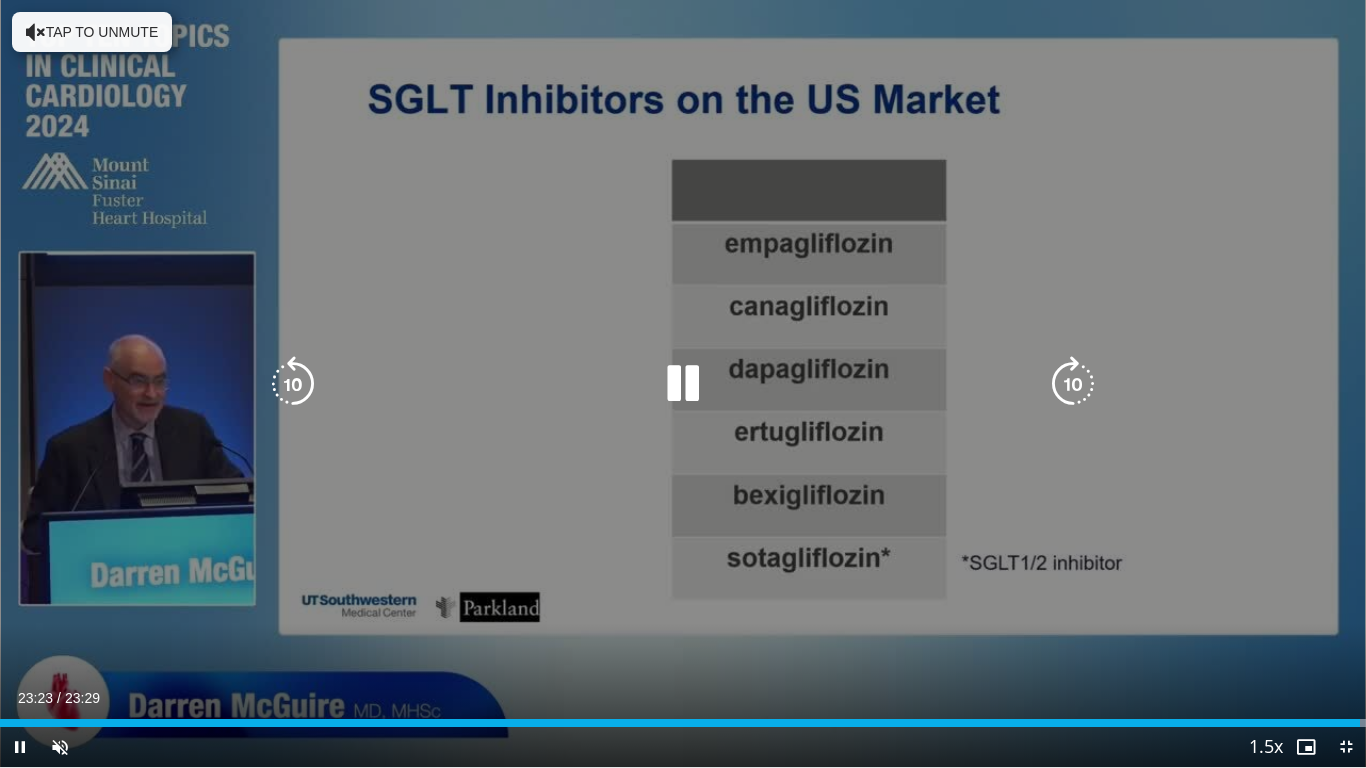 drag, startPoint x: 641, startPoint y: 384, endPoint x: 655, endPoint y: 380, distance: 14.56022 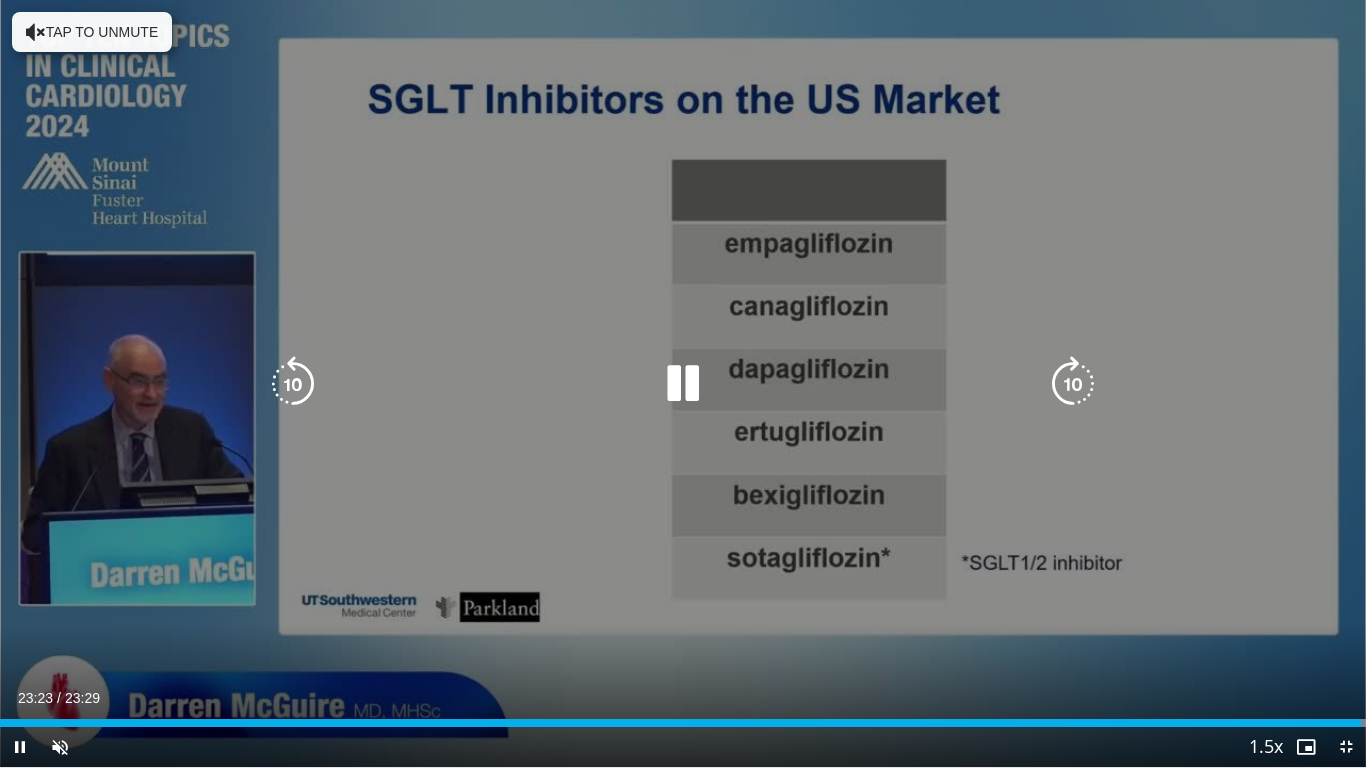 click at bounding box center (683, 384) 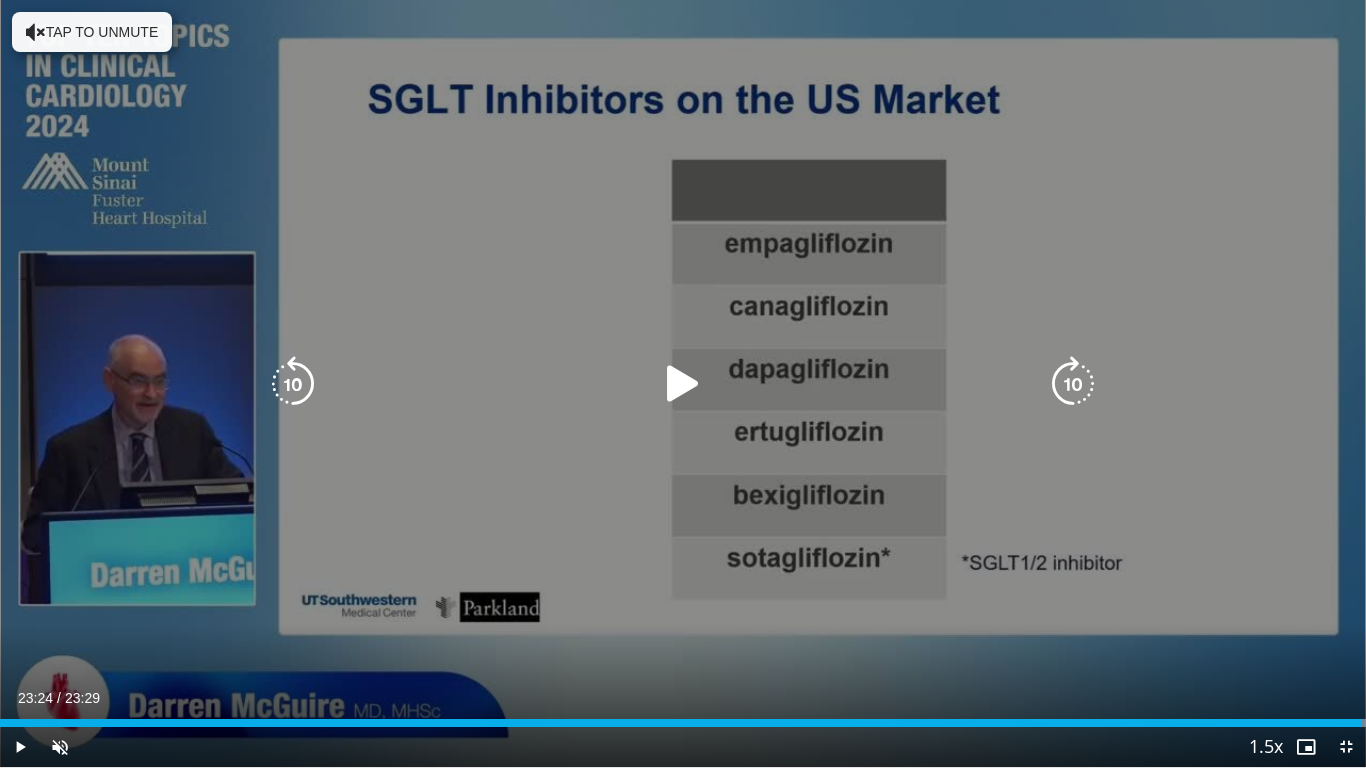click at bounding box center [683, 384] 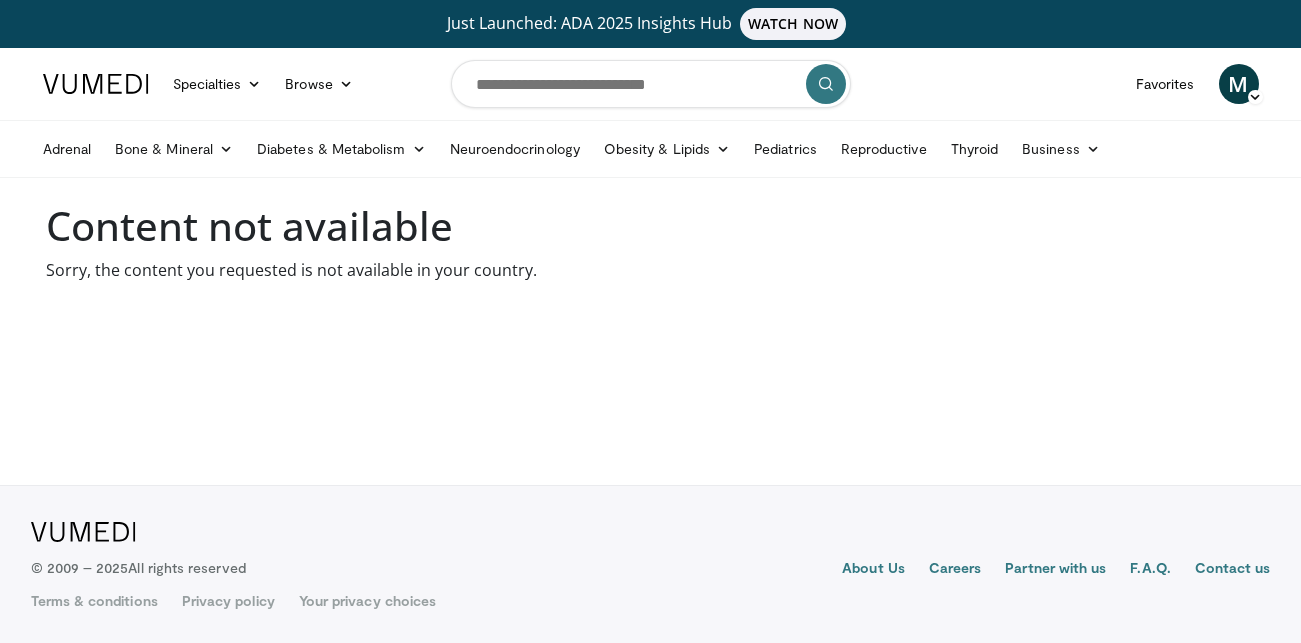 scroll, scrollTop: 0, scrollLeft: 0, axis: both 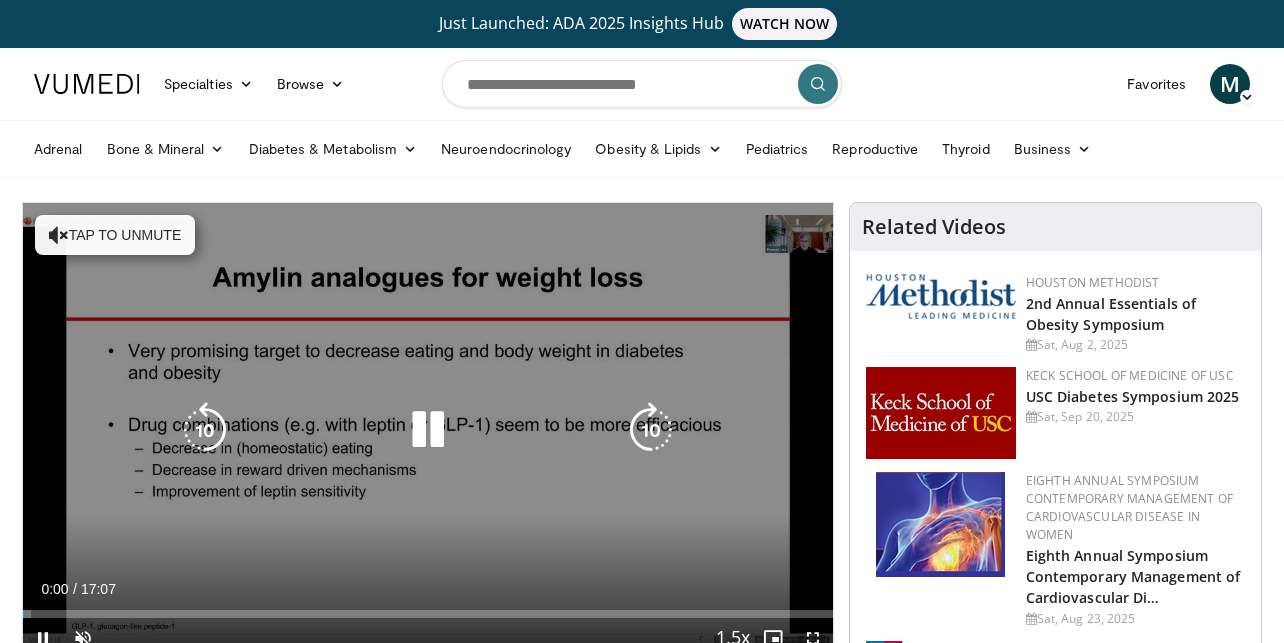 click on "Tap to unmute" at bounding box center (115, 235) 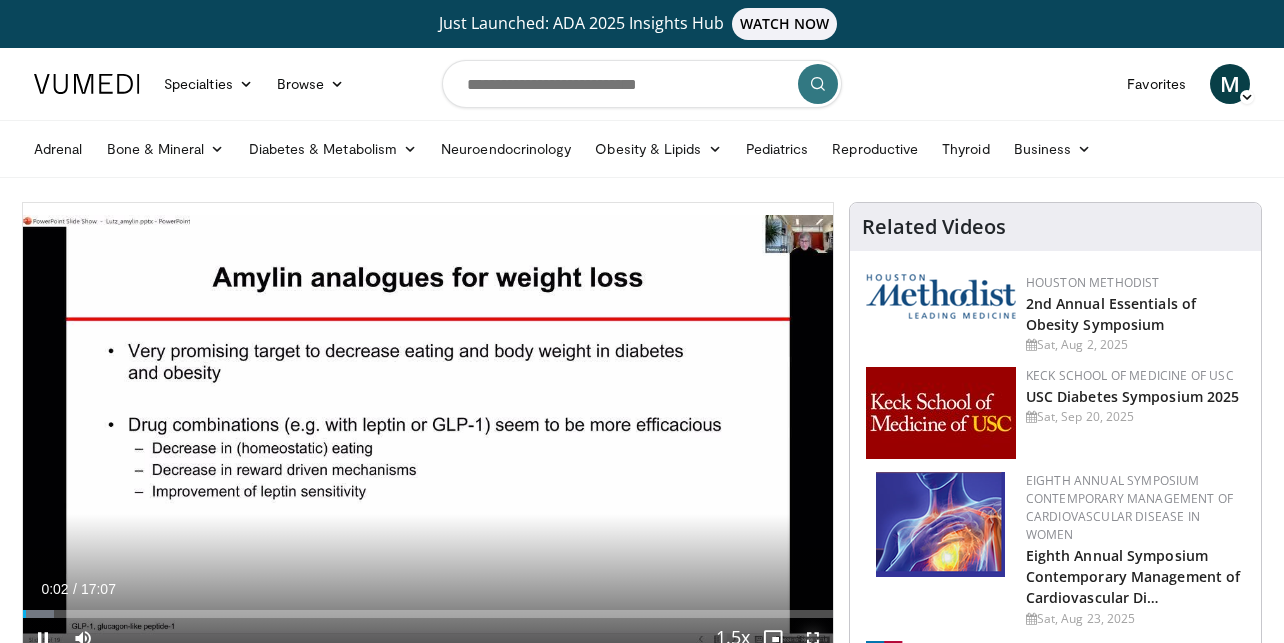 click at bounding box center (813, 638) 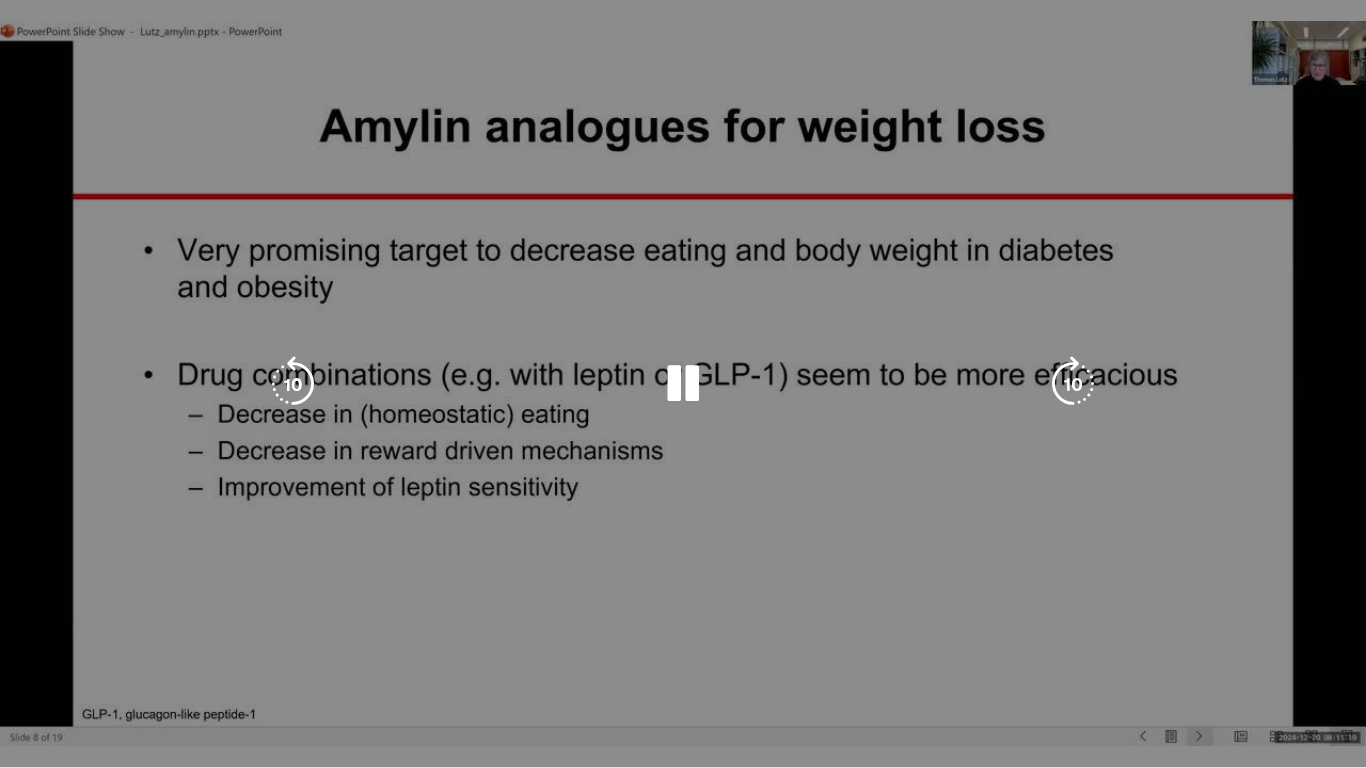 click on "10 seconds
Tap to unmute" at bounding box center (683, 383) 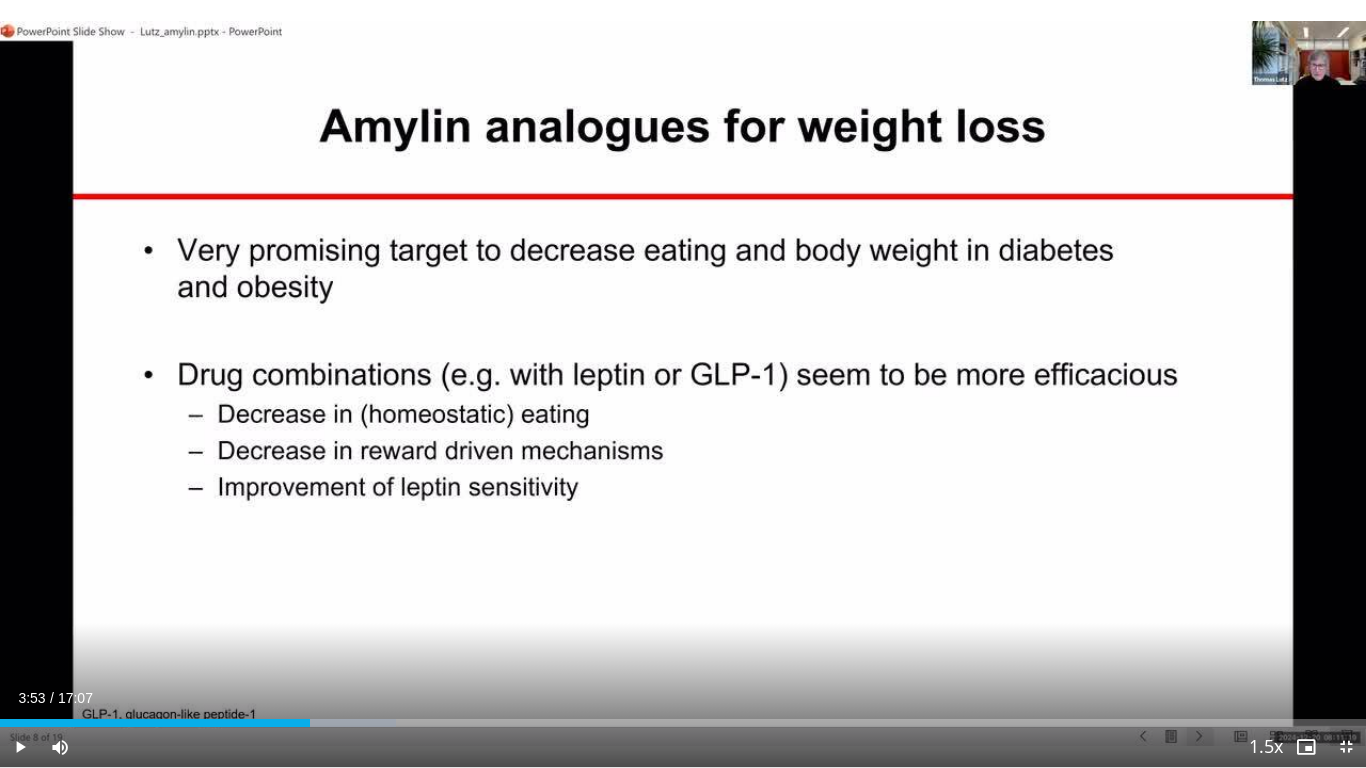 click on "10 seconds
Tap to unmute" at bounding box center (683, 383) 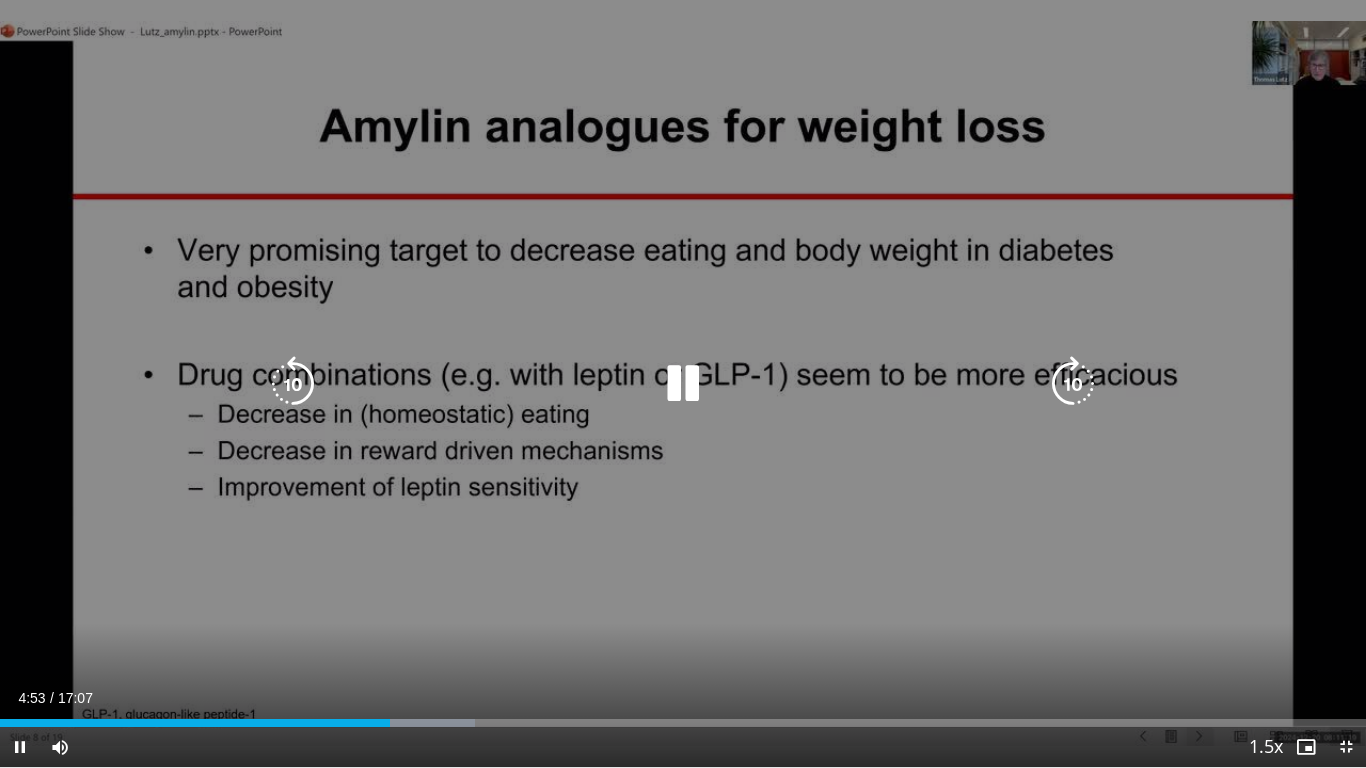 click on "10 seconds
Tap to unmute" at bounding box center (683, 383) 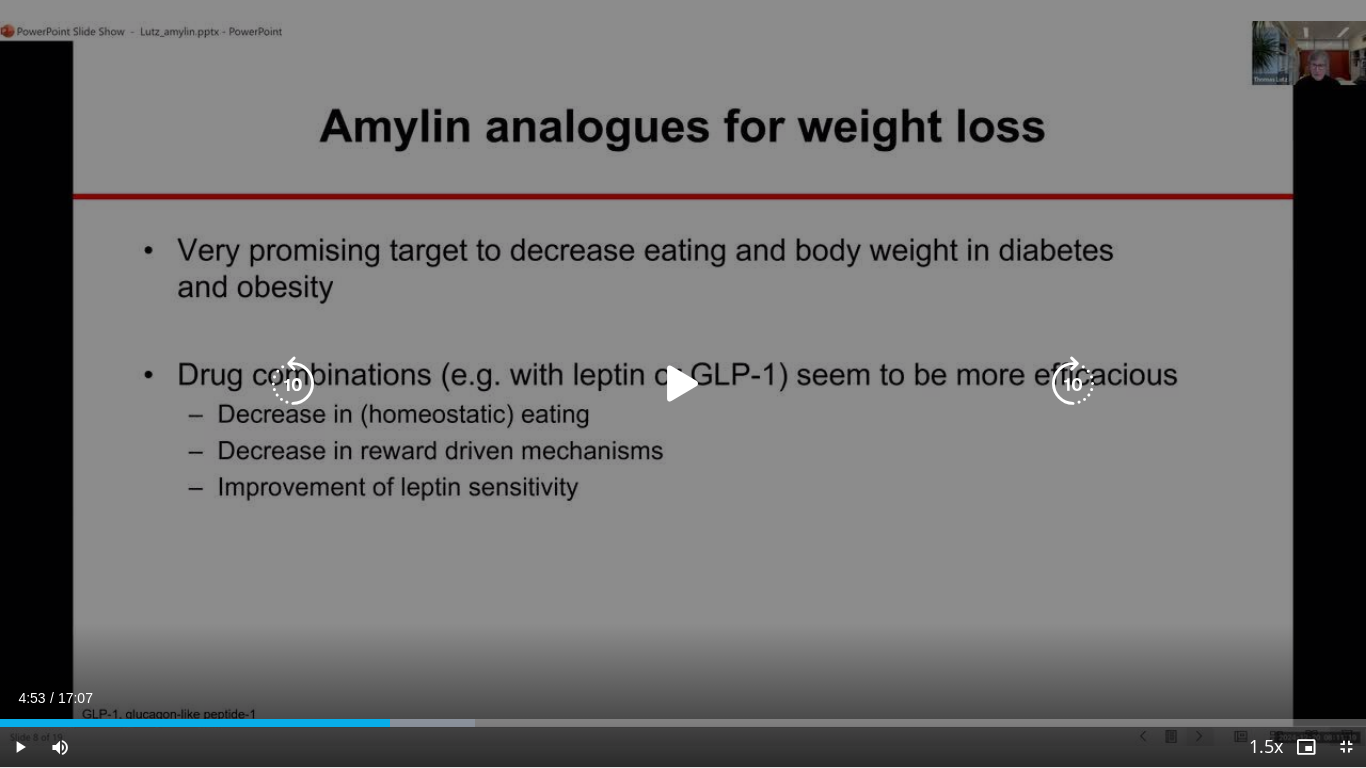 click on "10 seconds
Tap to unmute" at bounding box center (683, 383) 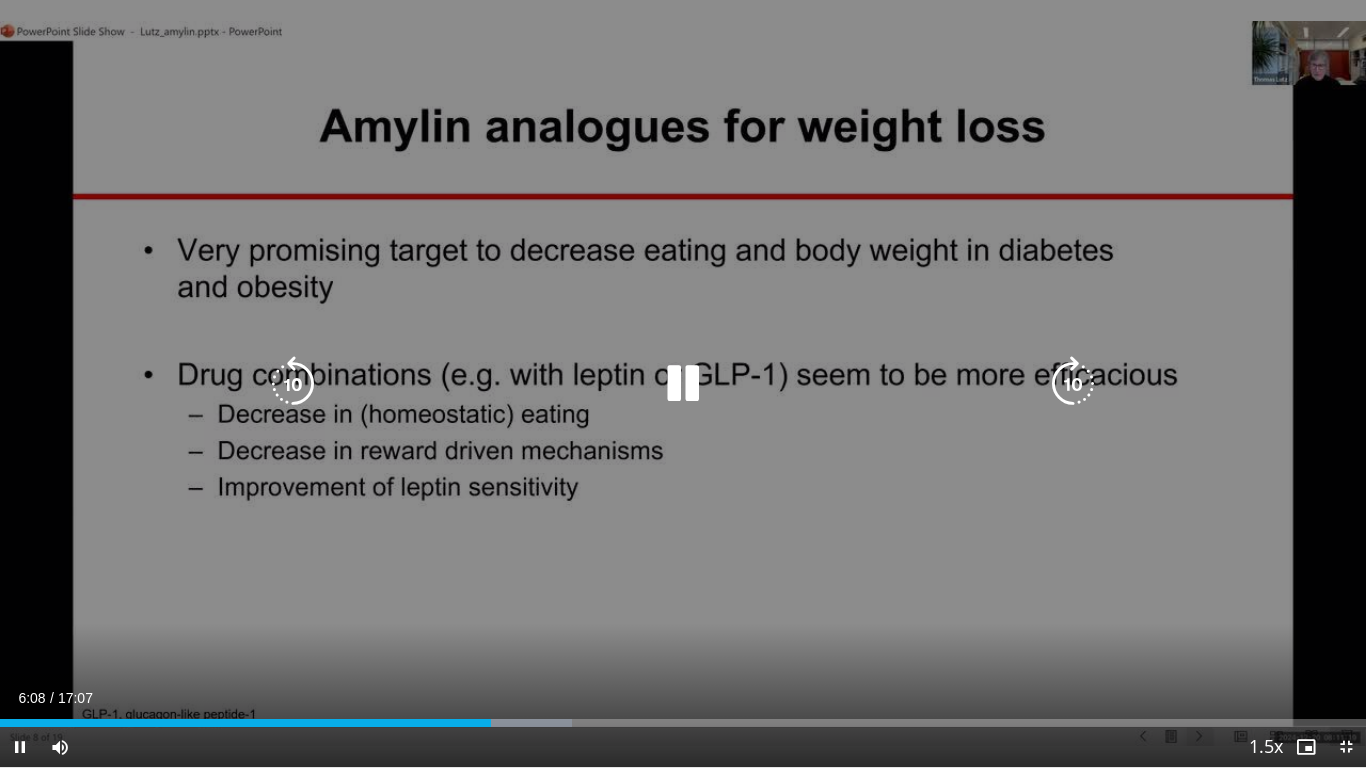click at bounding box center (683, 384) 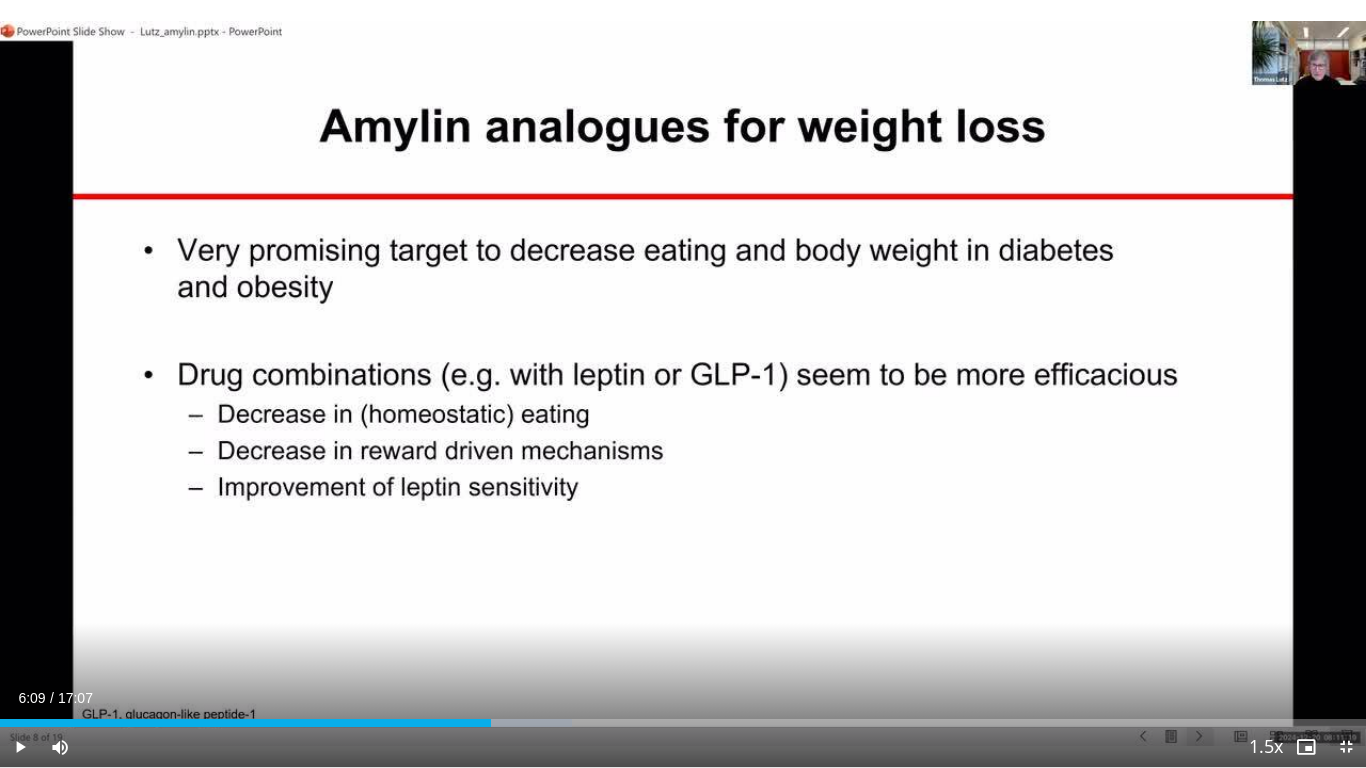 click on "10 seconds
Tap to unmute" at bounding box center (683, 383) 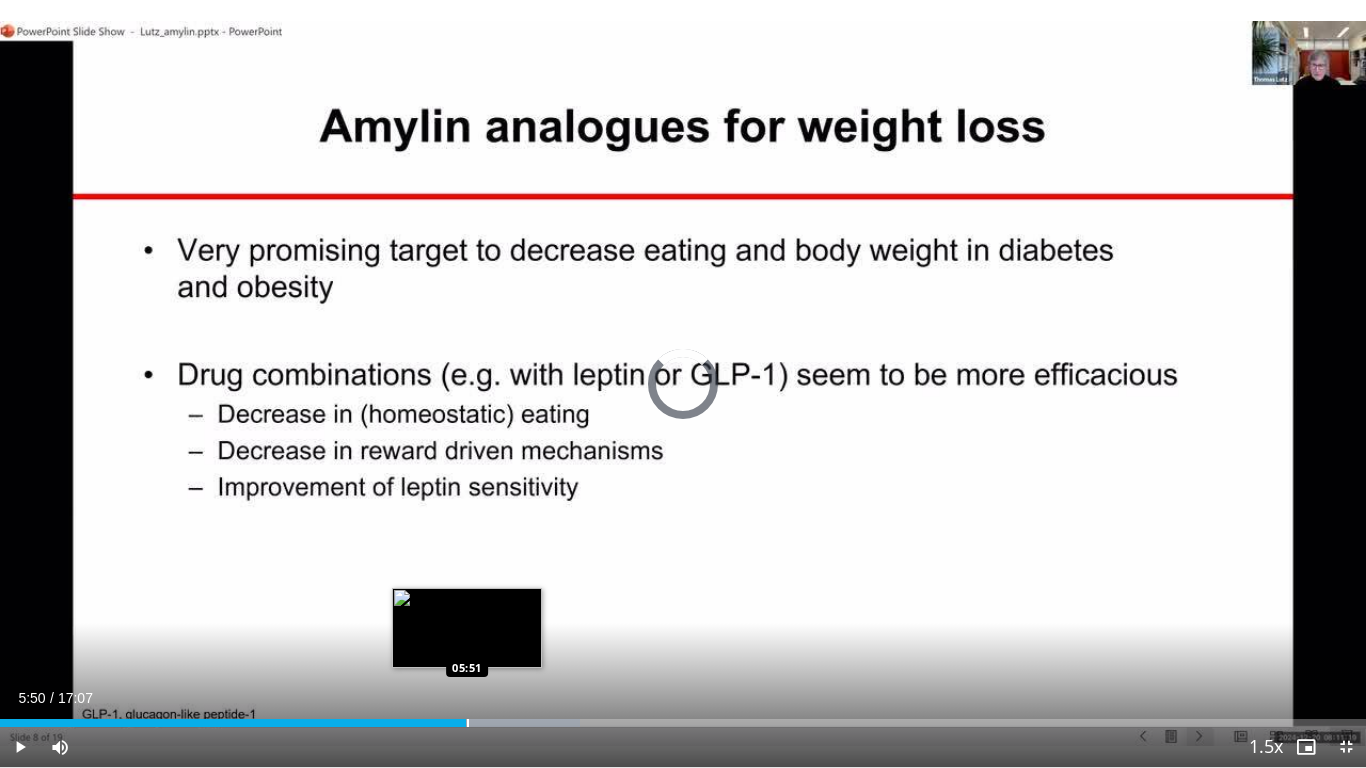 click on "Loaded :  42.49% 06:15 05:51" at bounding box center (683, 723) 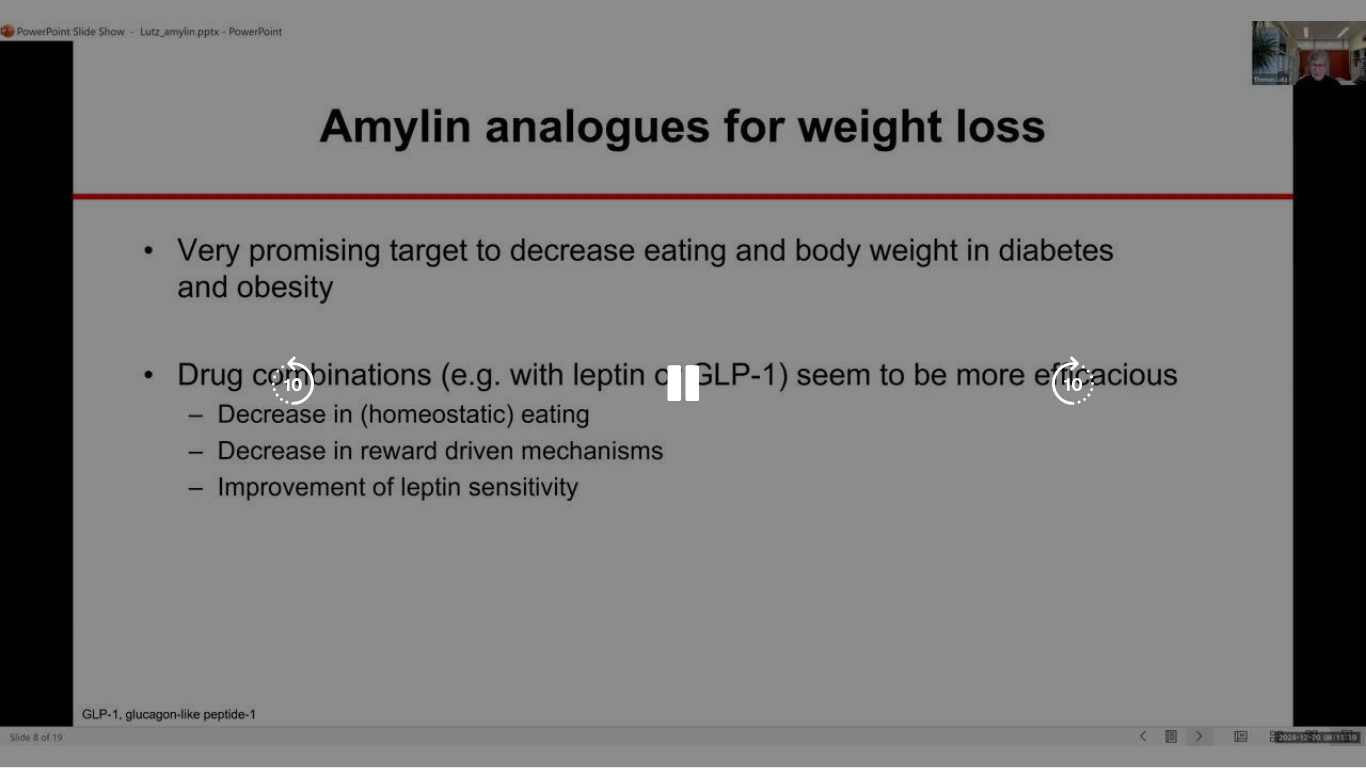 click at bounding box center (683, 384) 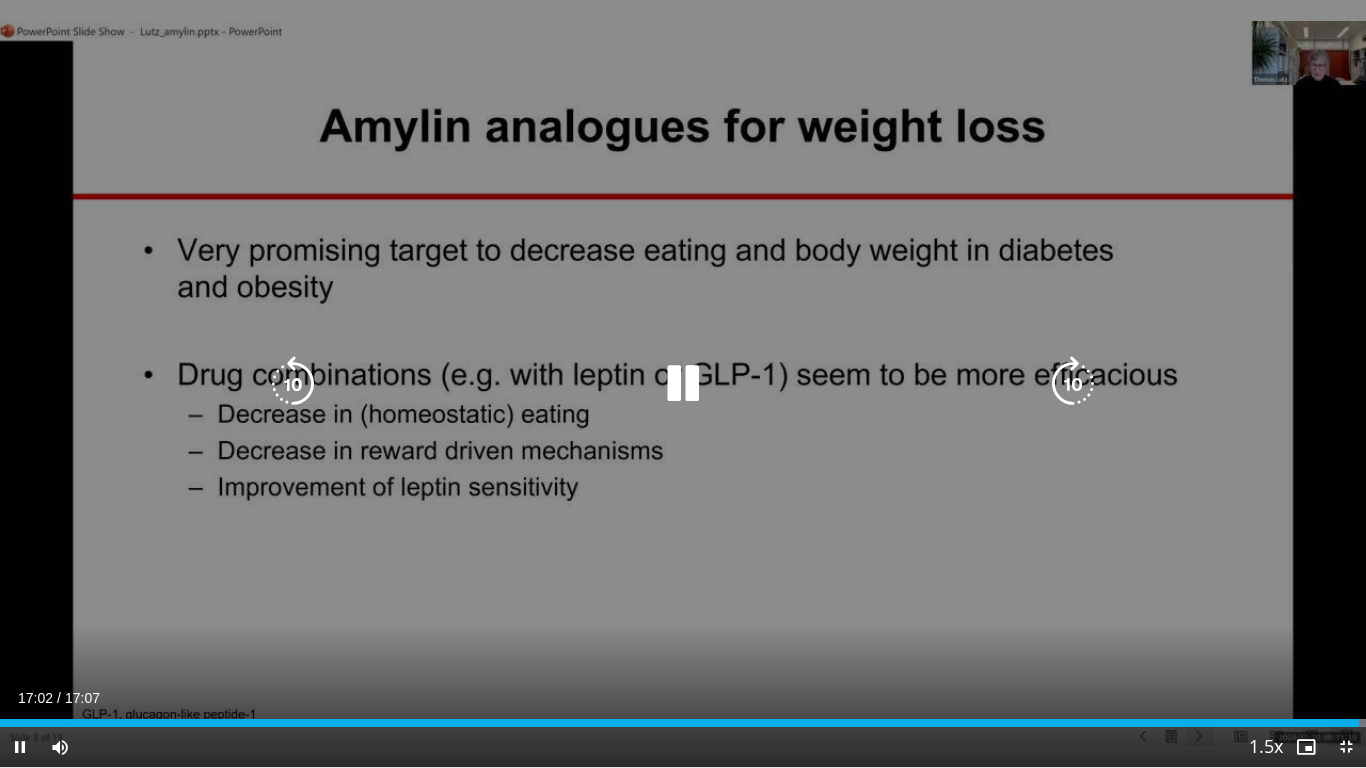 click at bounding box center [683, 384] 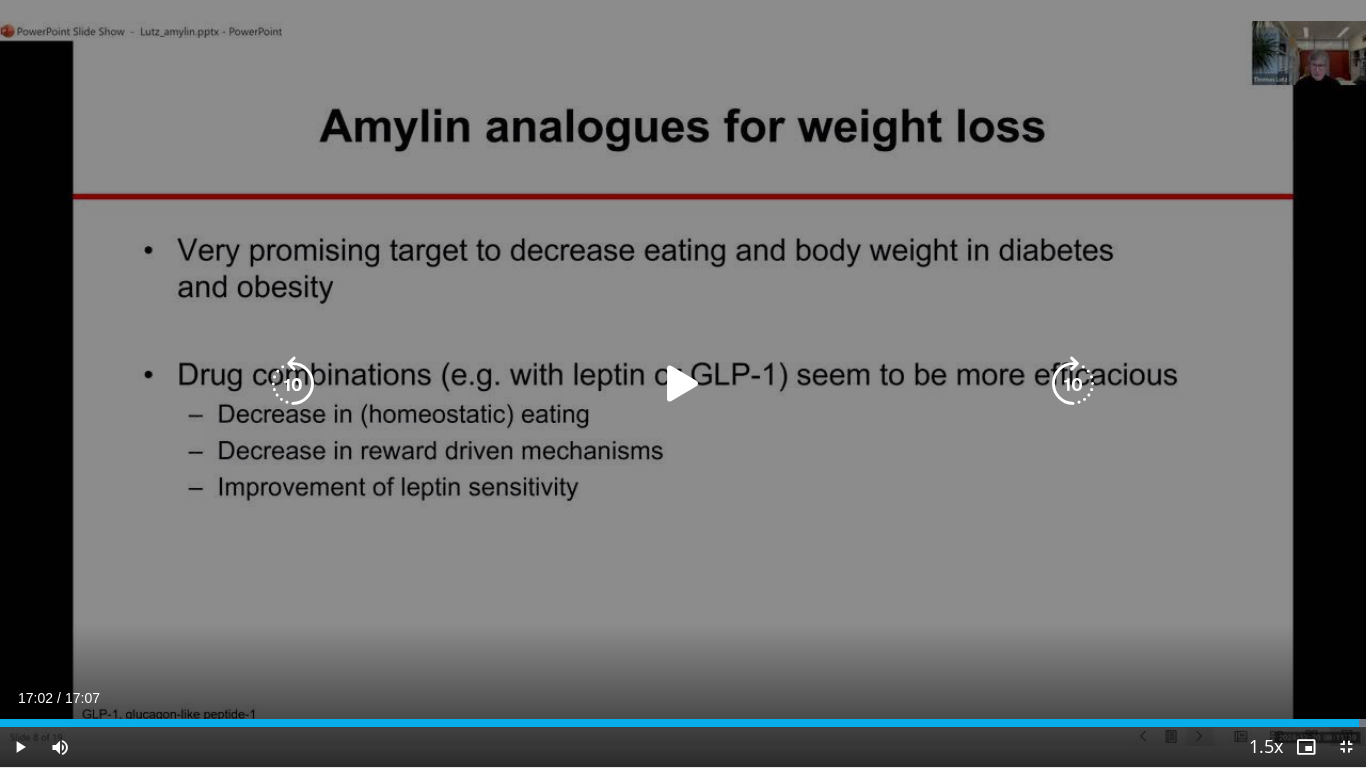 click at bounding box center [683, 384] 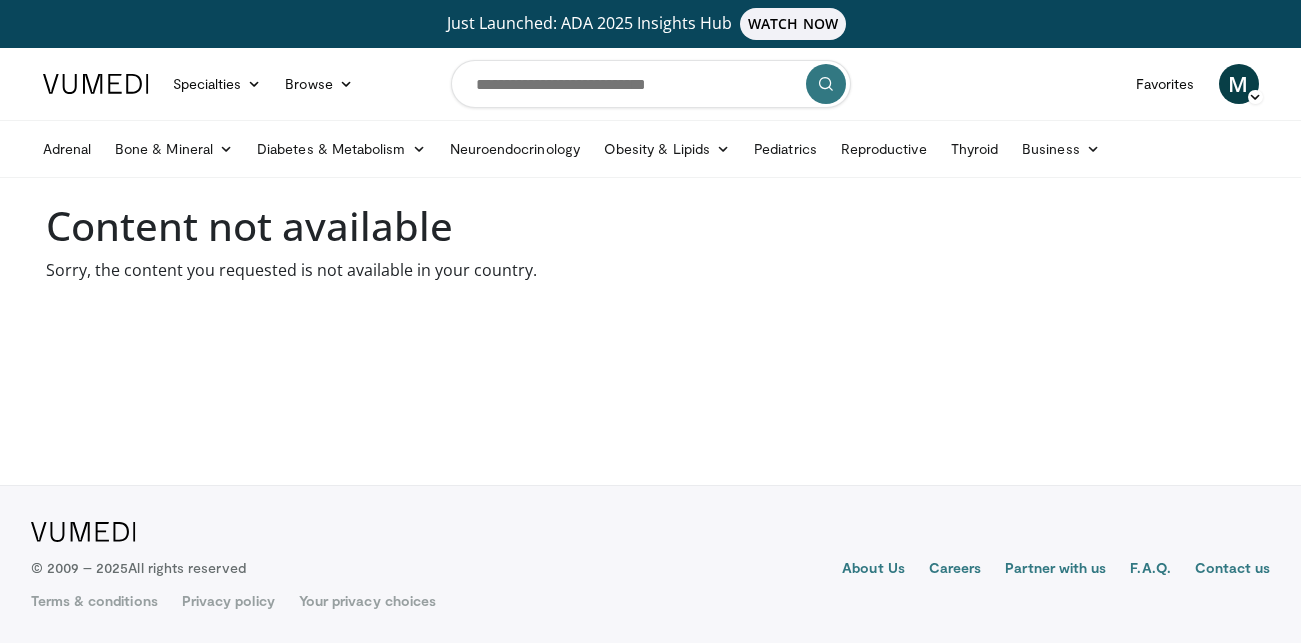 scroll, scrollTop: 0, scrollLeft: 0, axis: both 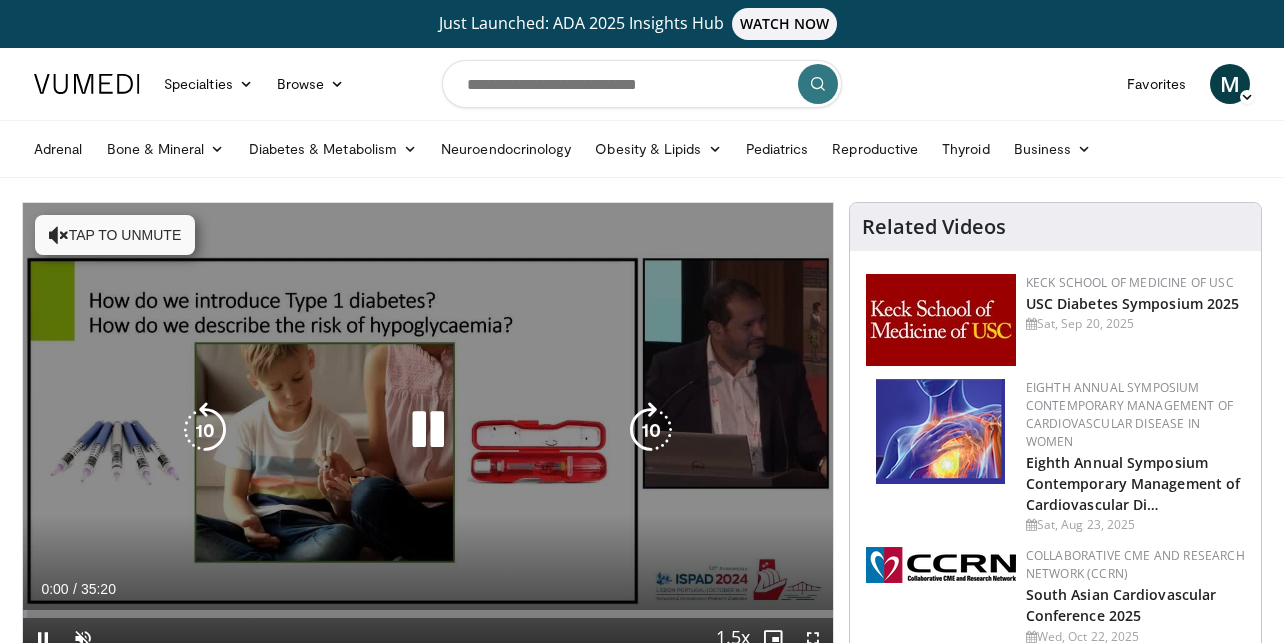 click on "Tap to unmute" at bounding box center (115, 235) 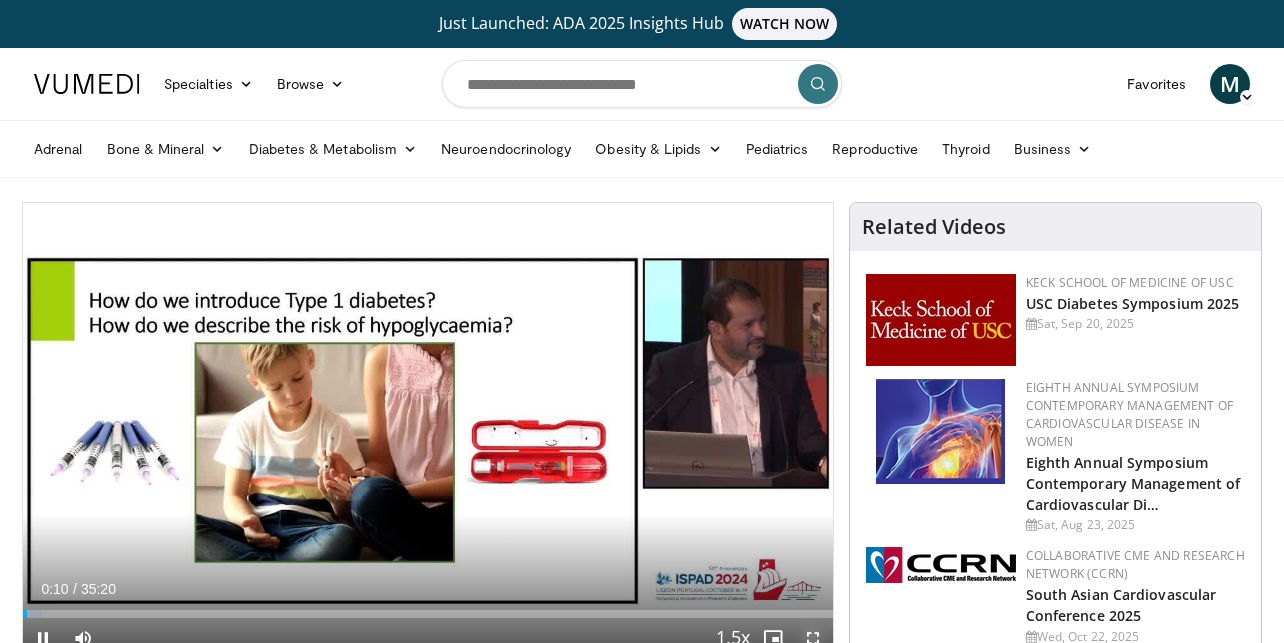 click at bounding box center (813, 638) 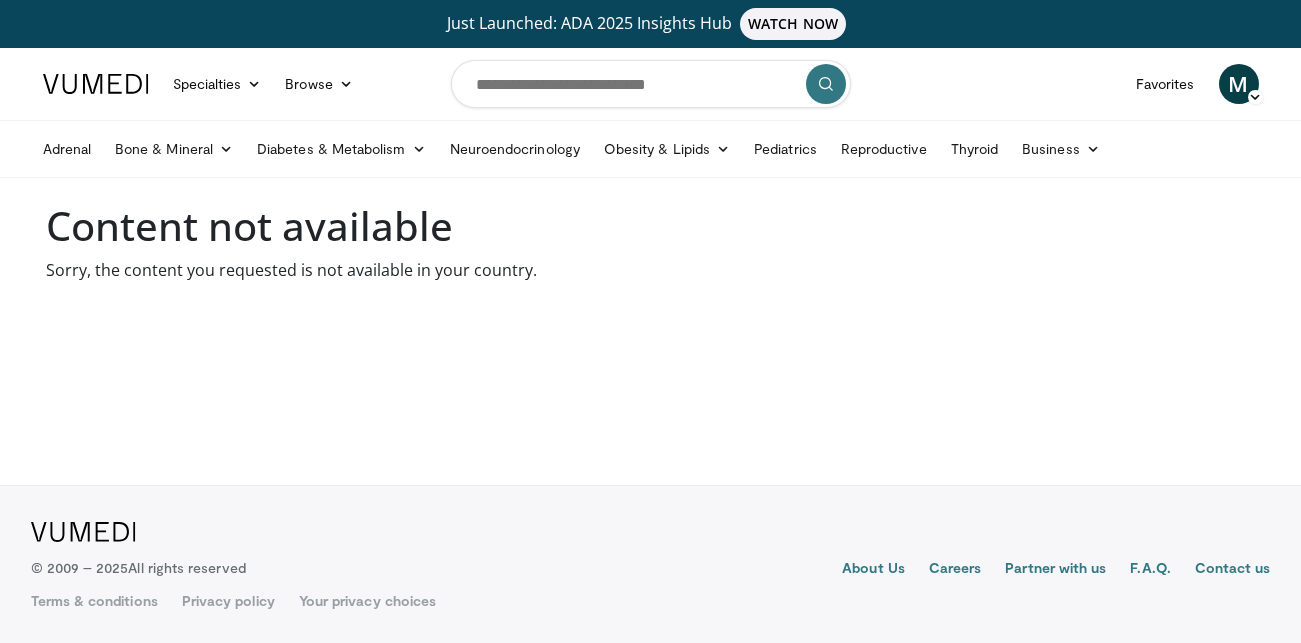 scroll, scrollTop: 0, scrollLeft: 0, axis: both 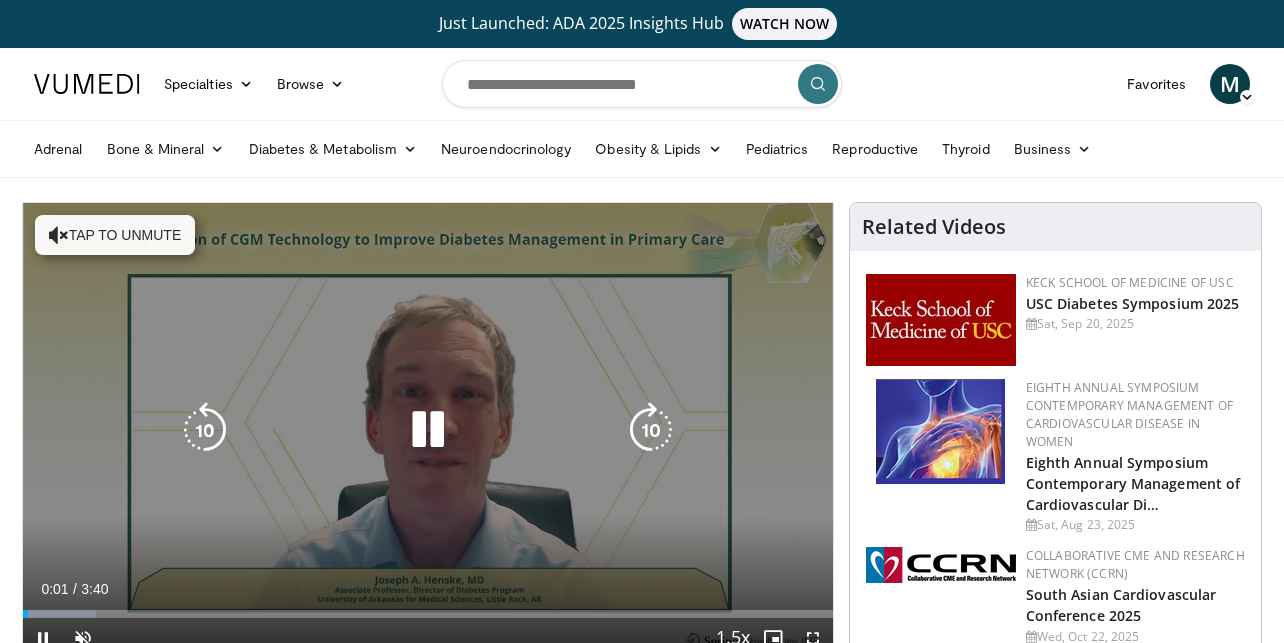 click on "Tap to unmute" at bounding box center (115, 235) 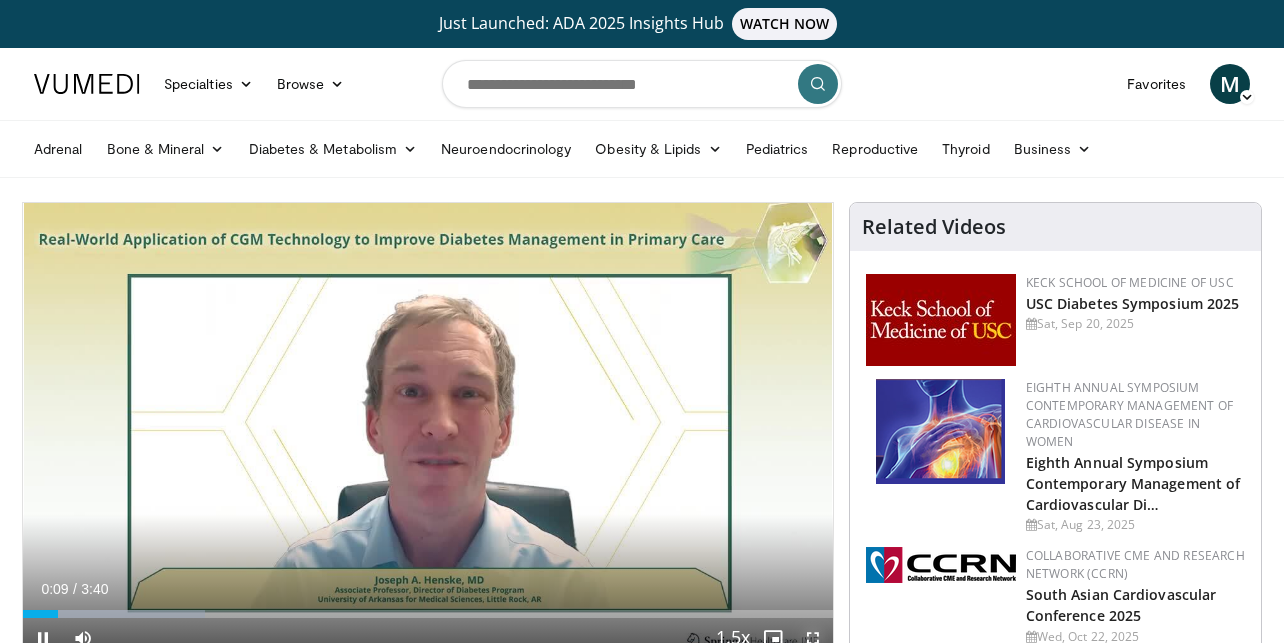 click at bounding box center (813, 638) 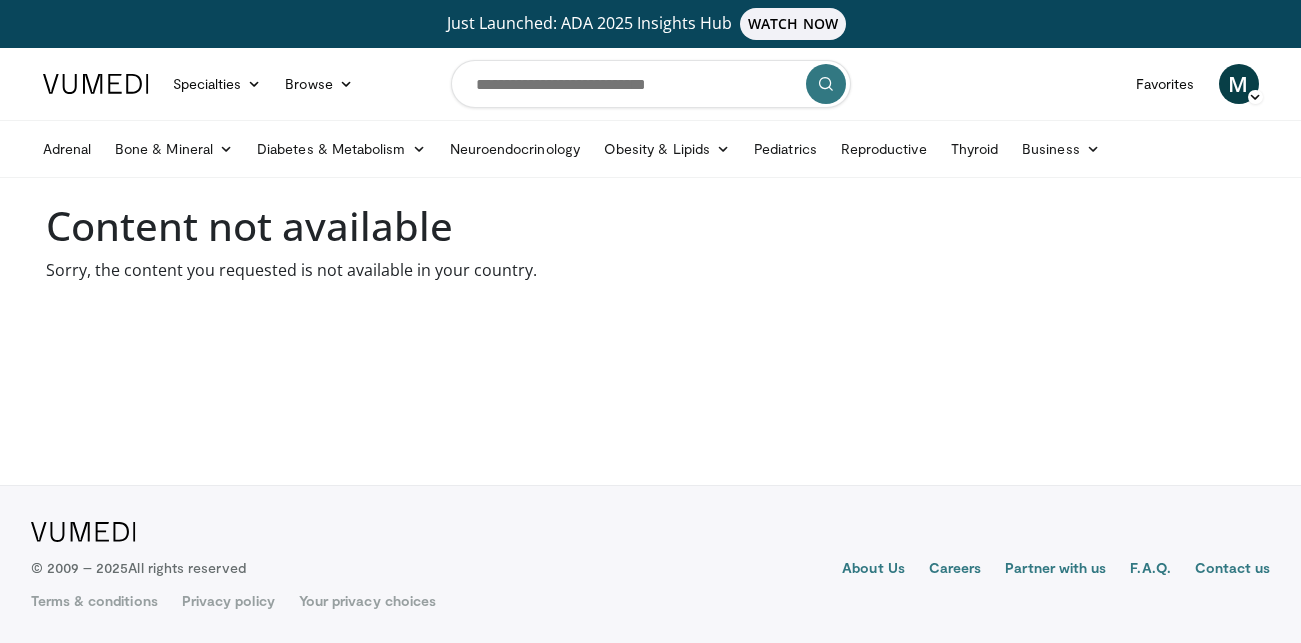 scroll, scrollTop: 0, scrollLeft: 0, axis: both 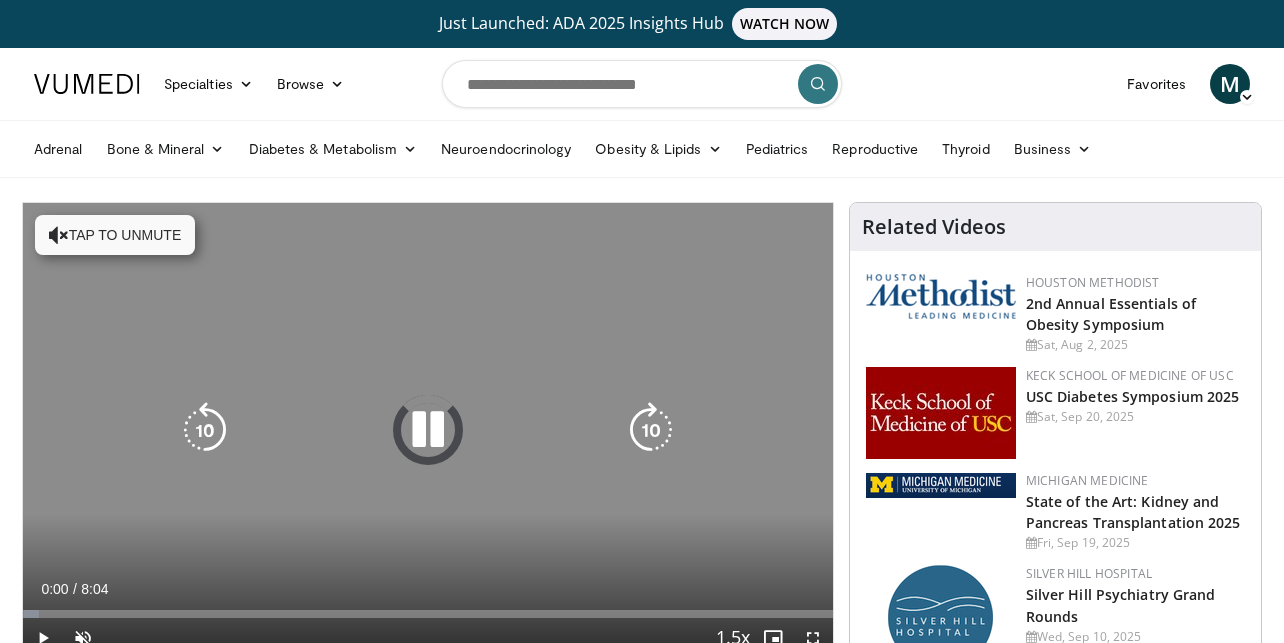 click at bounding box center (59, 235) 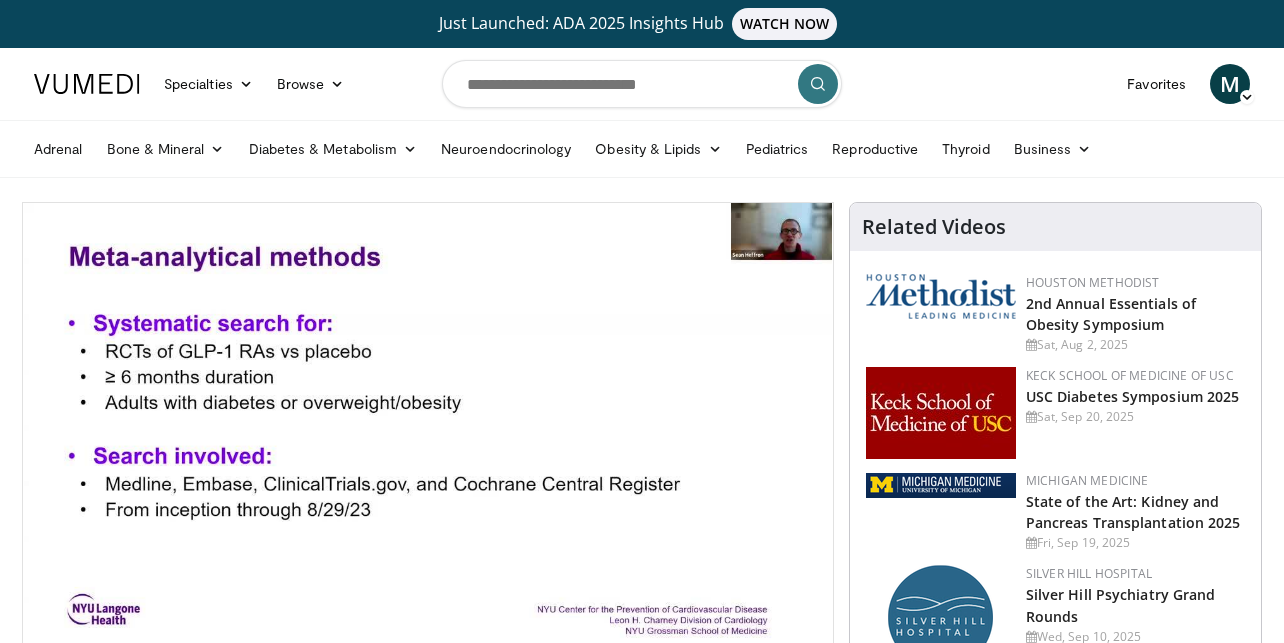 click on "10 seconds
Tap to unmute" at bounding box center [428, 430] 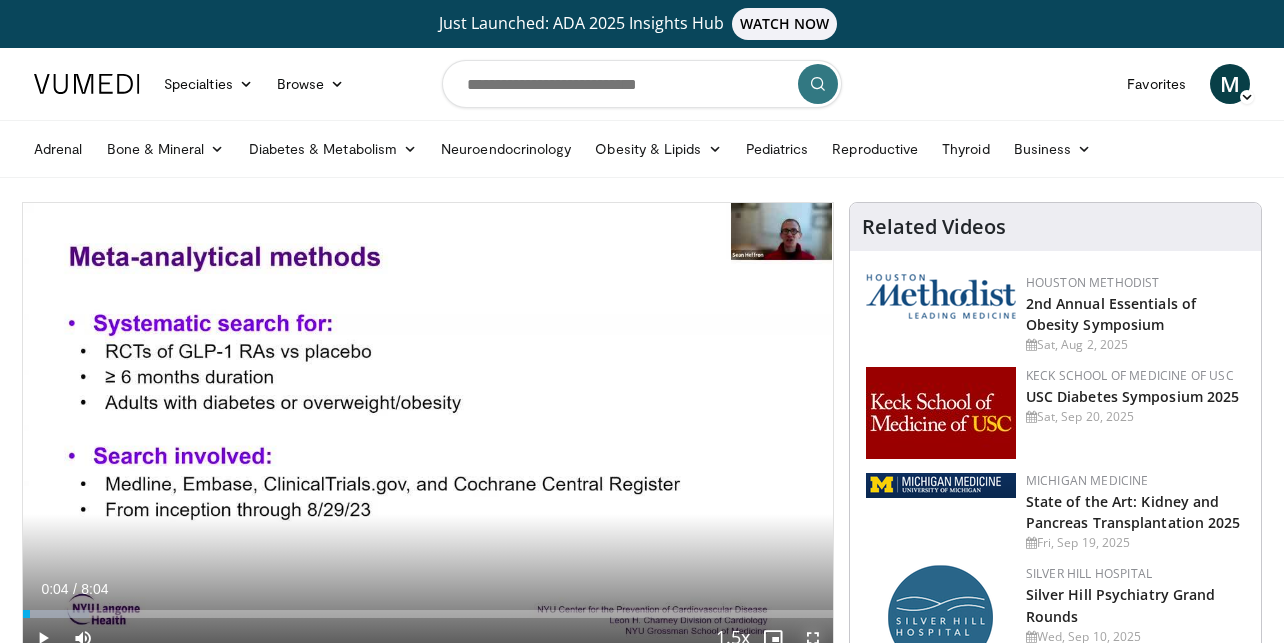 click at bounding box center [813, 638] 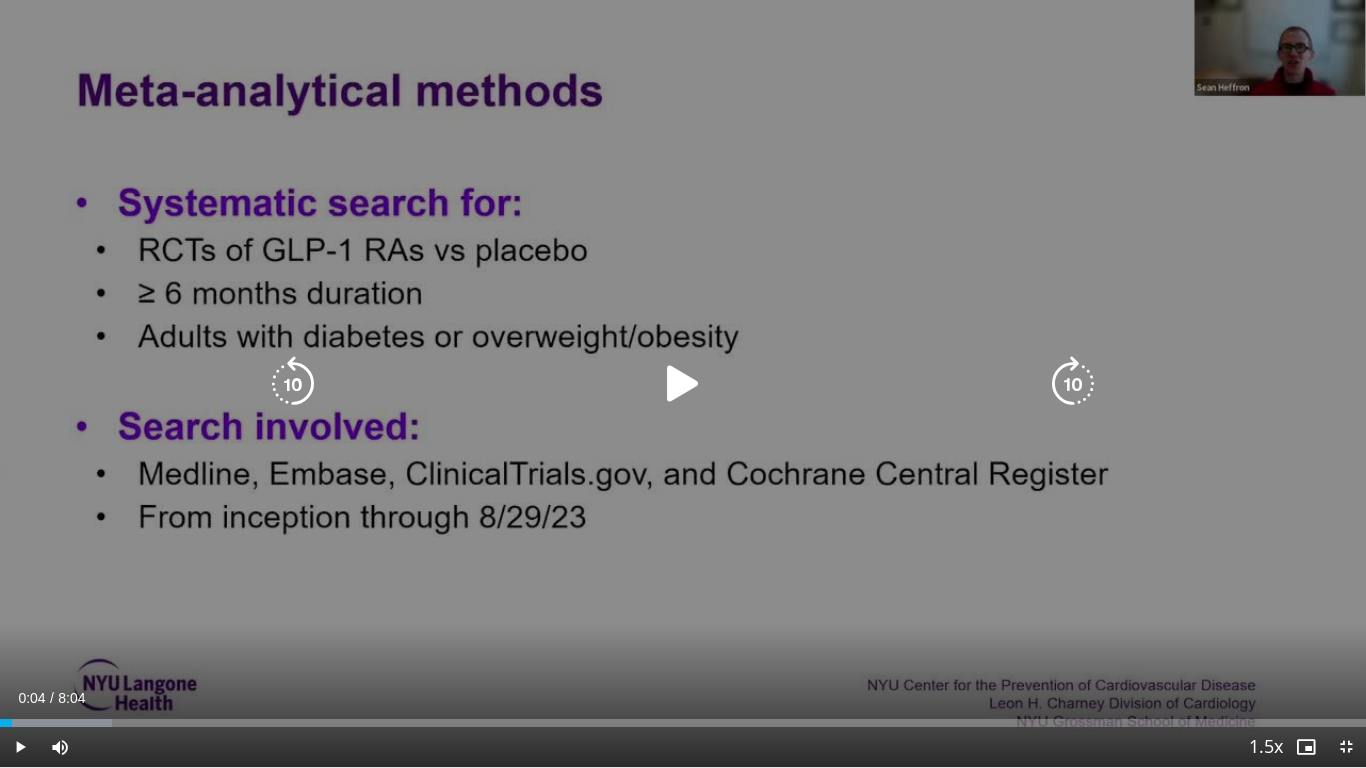 click at bounding box center (683, 384) 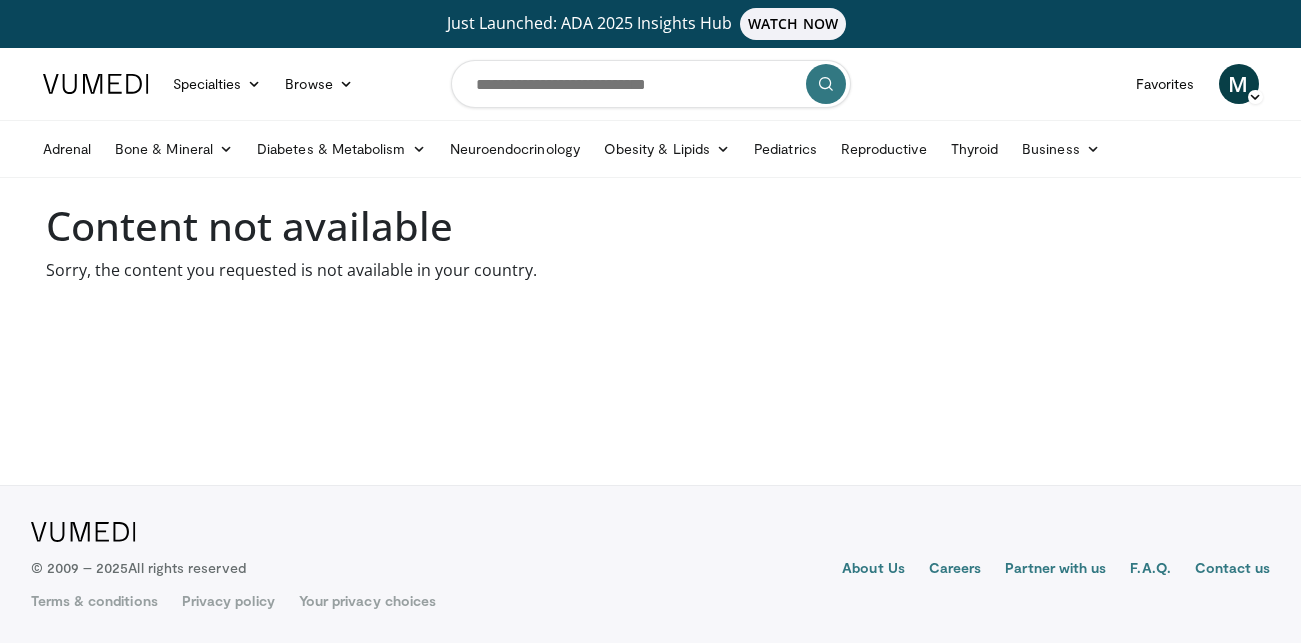 scroll, scrollTop: 0, scrollLeft: 0, axis: both 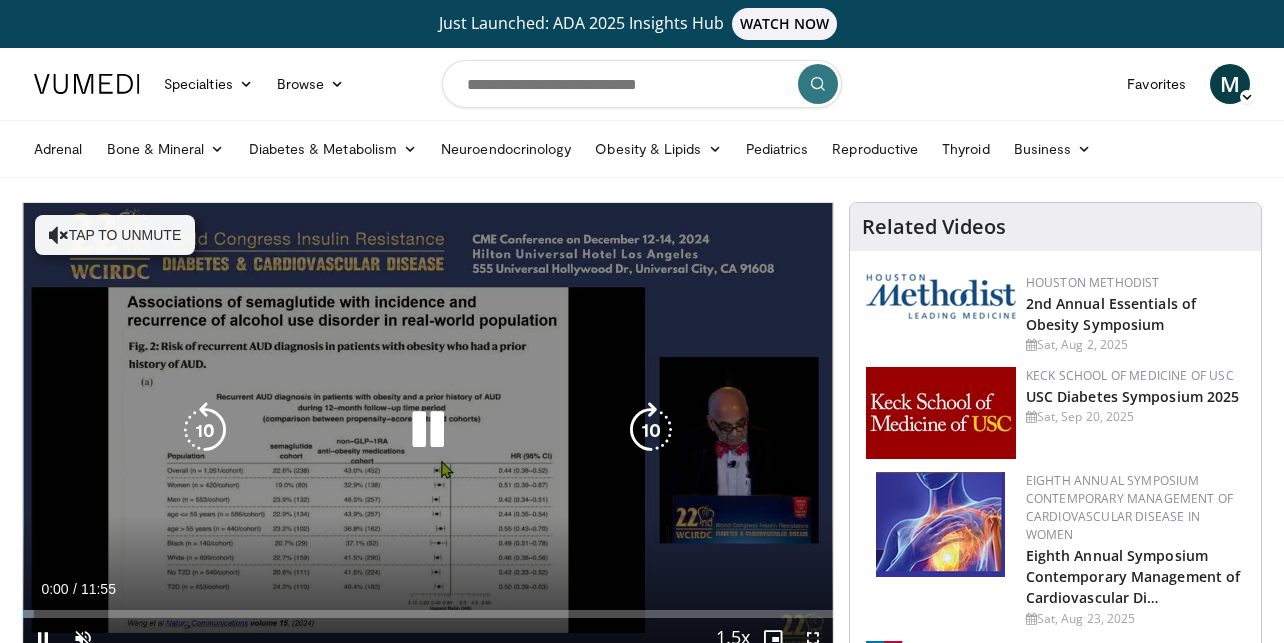 click on "Tap to unmute" at bounding box center [115, 235] 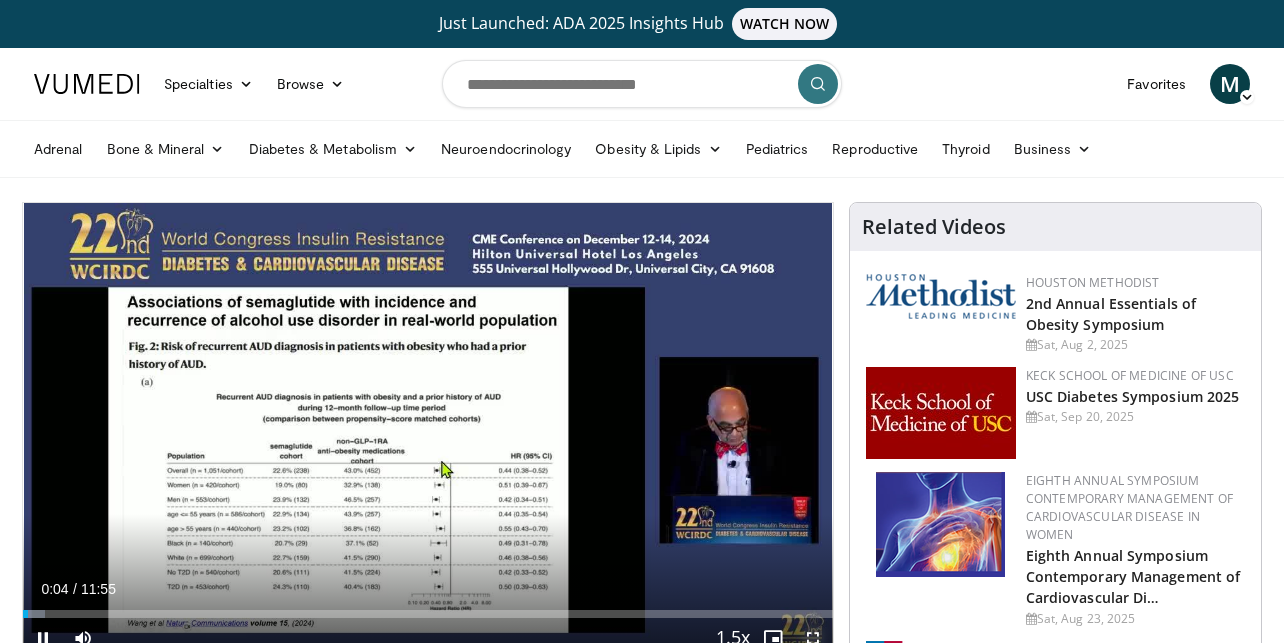 click at bounding box center (813, 638) 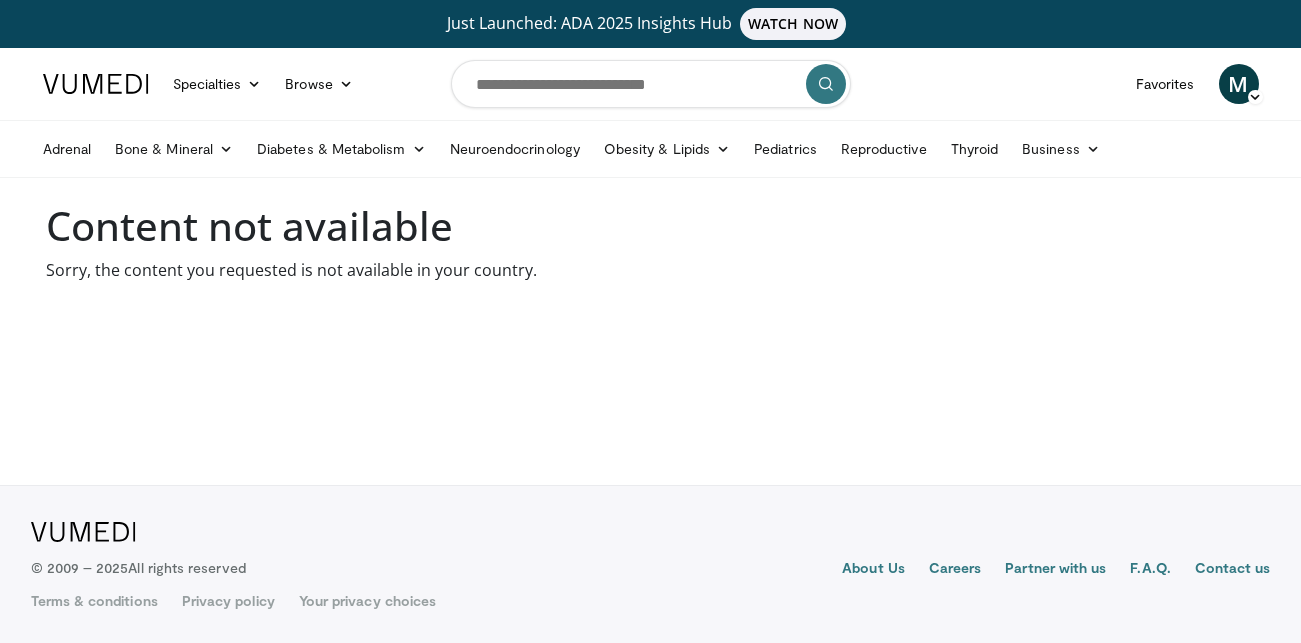 scroll, scrollTop: 0, scrollLeft: 0, axis: both 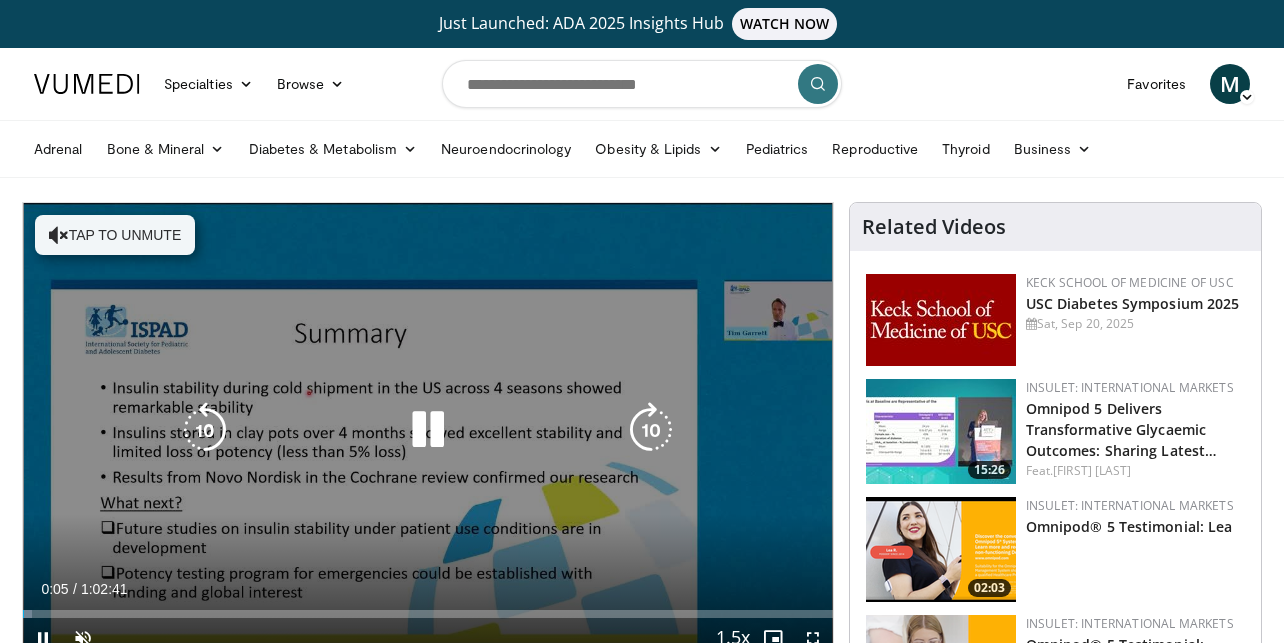 click on "Tap to unmute" at bounding box center [115, 235] 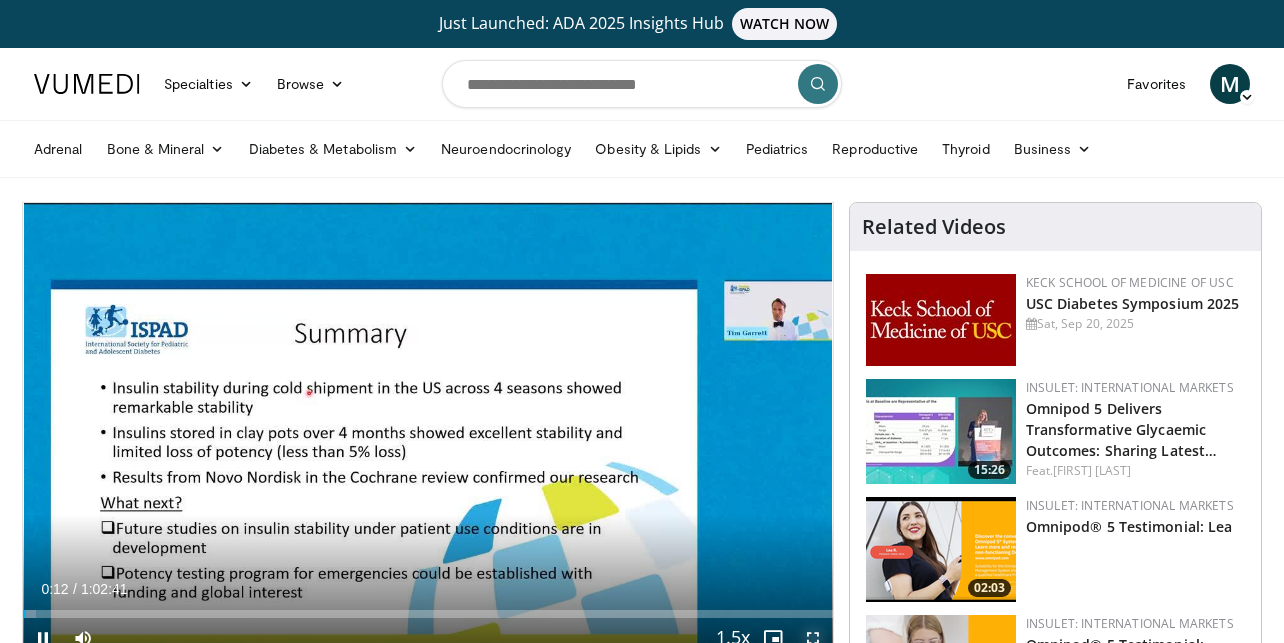 click at bounding box center [813, 638] 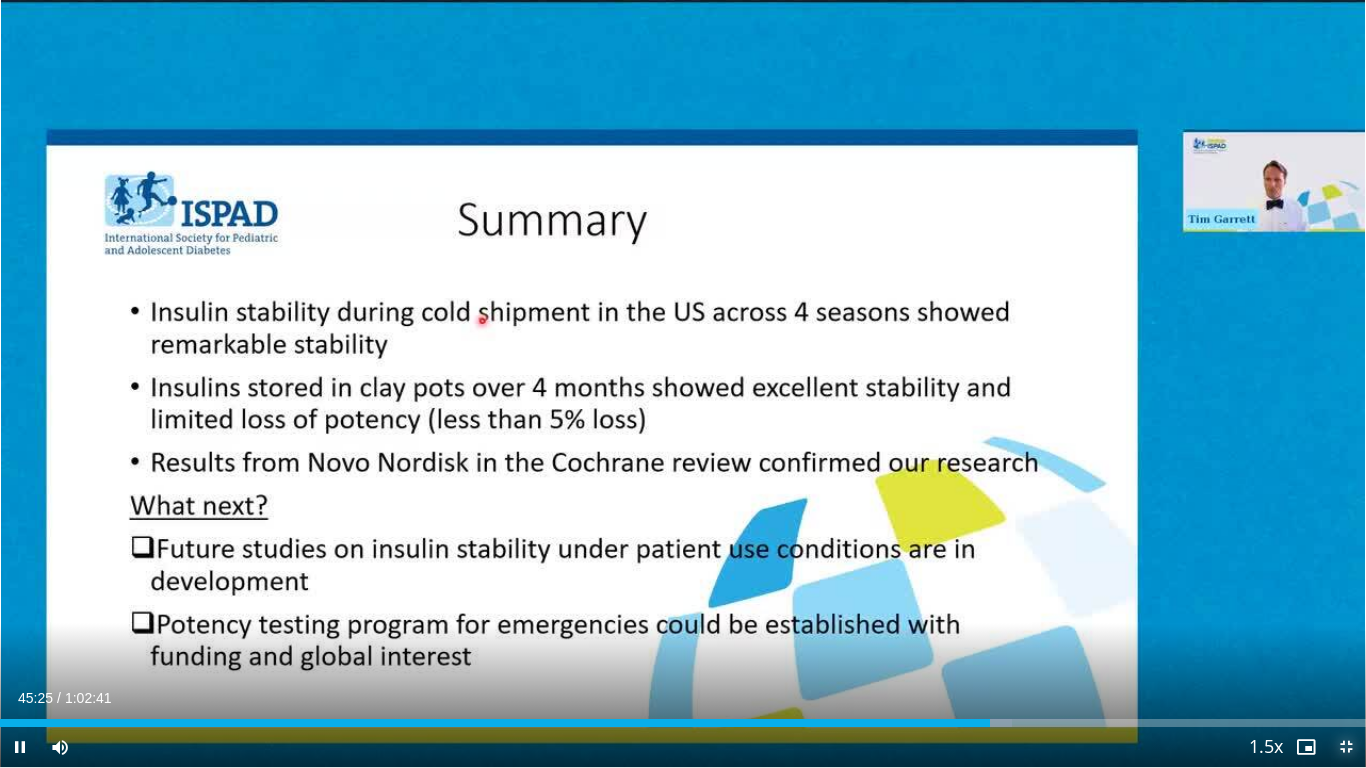 click at bounding box center [1346, 747] 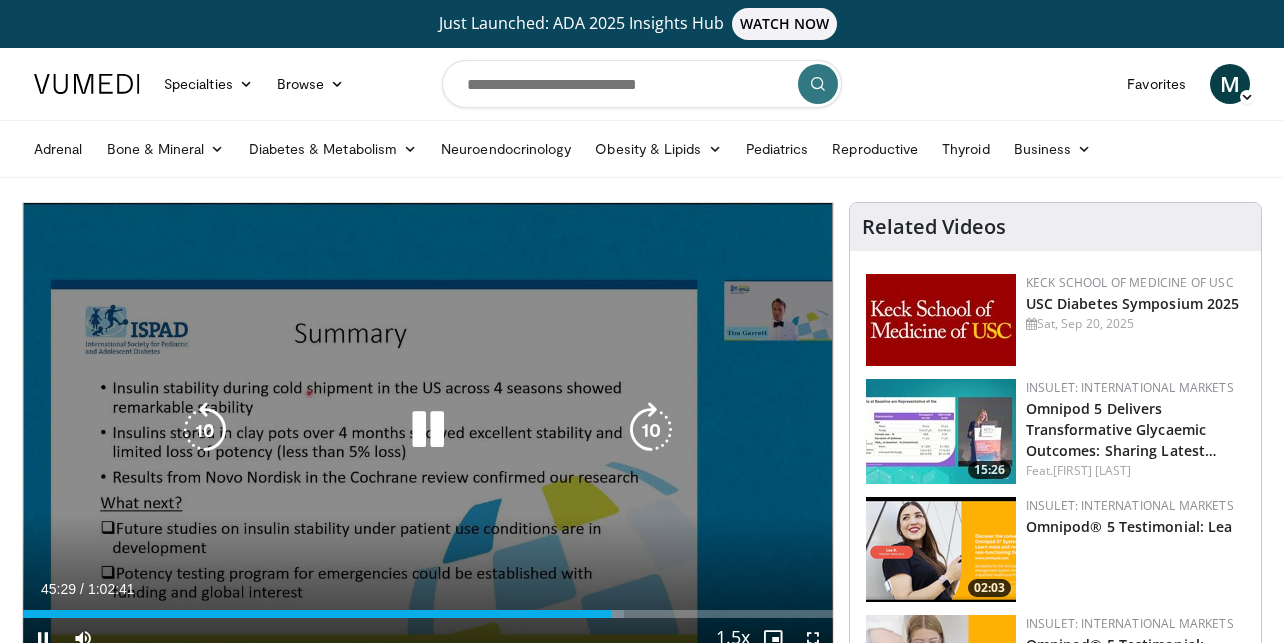 click at bounding box center [428, 430] 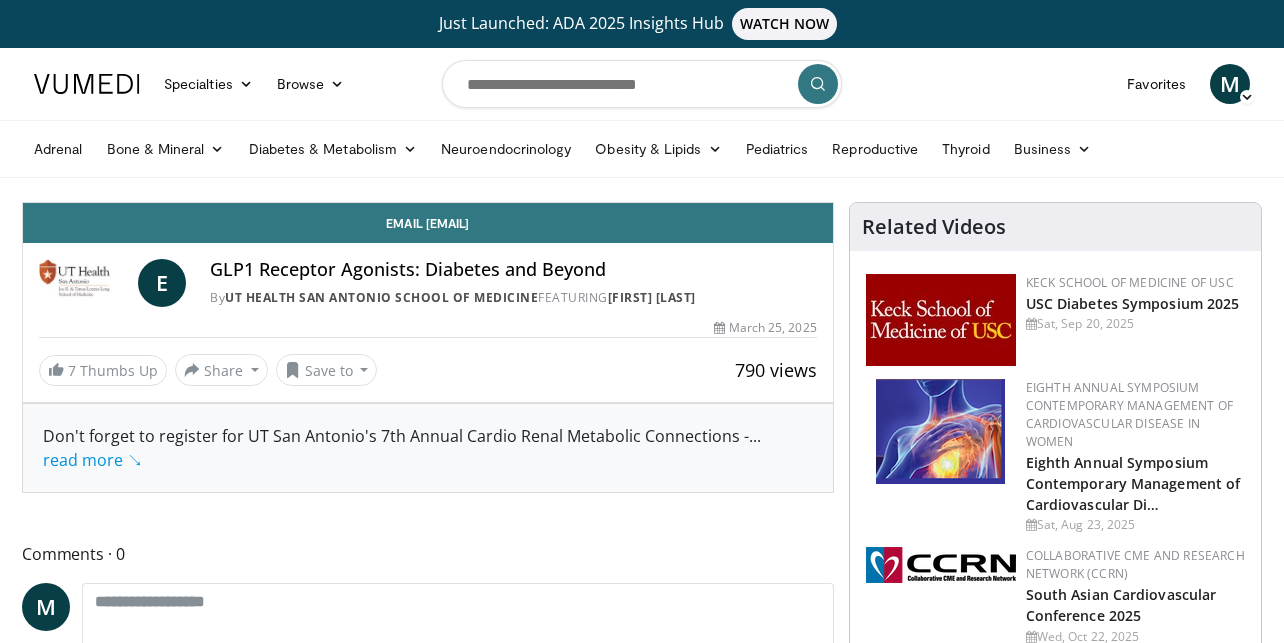 scroll, scrollTop: 0, scrollLeft: 0, axis: both 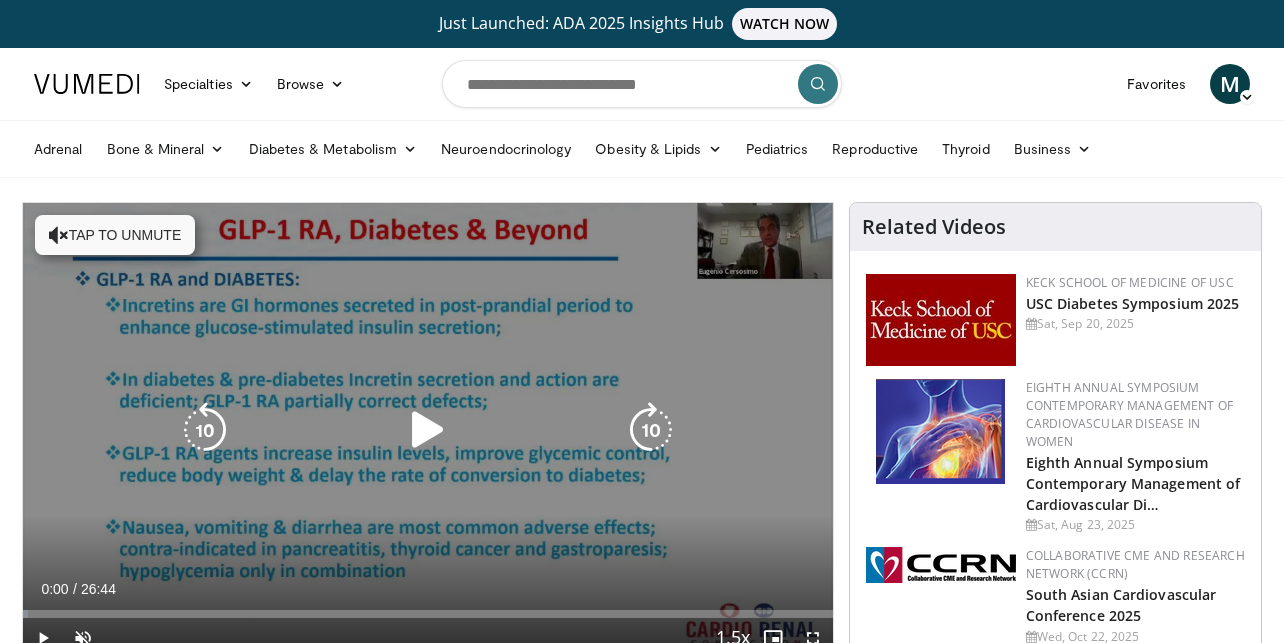 click on "Tap to unmute" at bounding box center (115, 235) 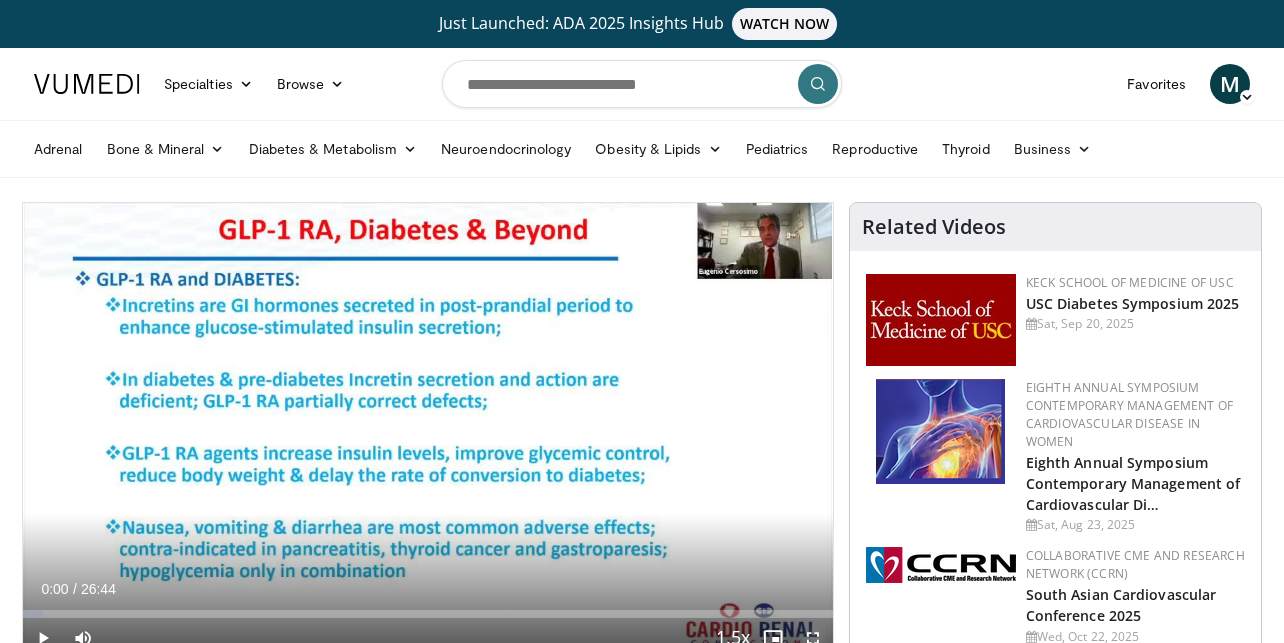 click at bounding box center (813, 638) 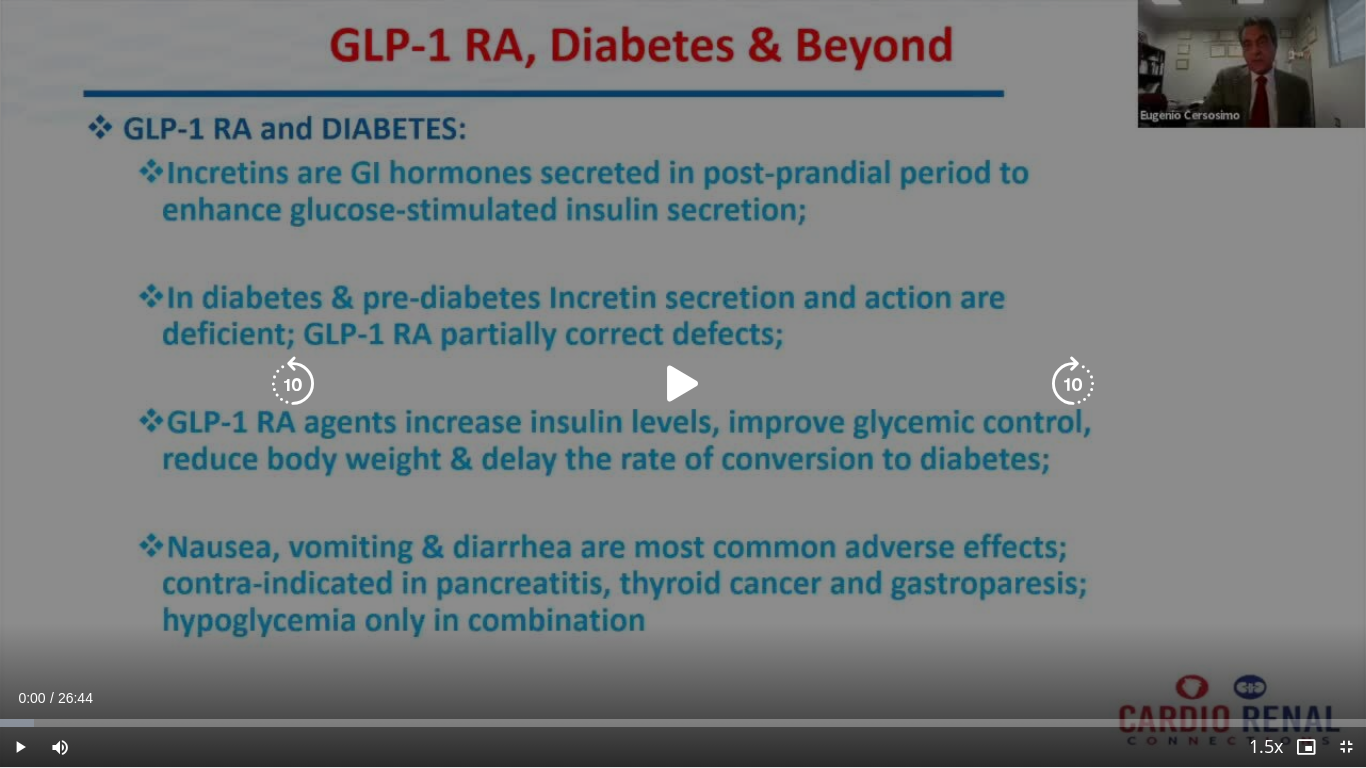 drag, startPoint x: 684, startPoint y: 384, endPoint x: 669, endPoint y: 391, distance: 16.552946 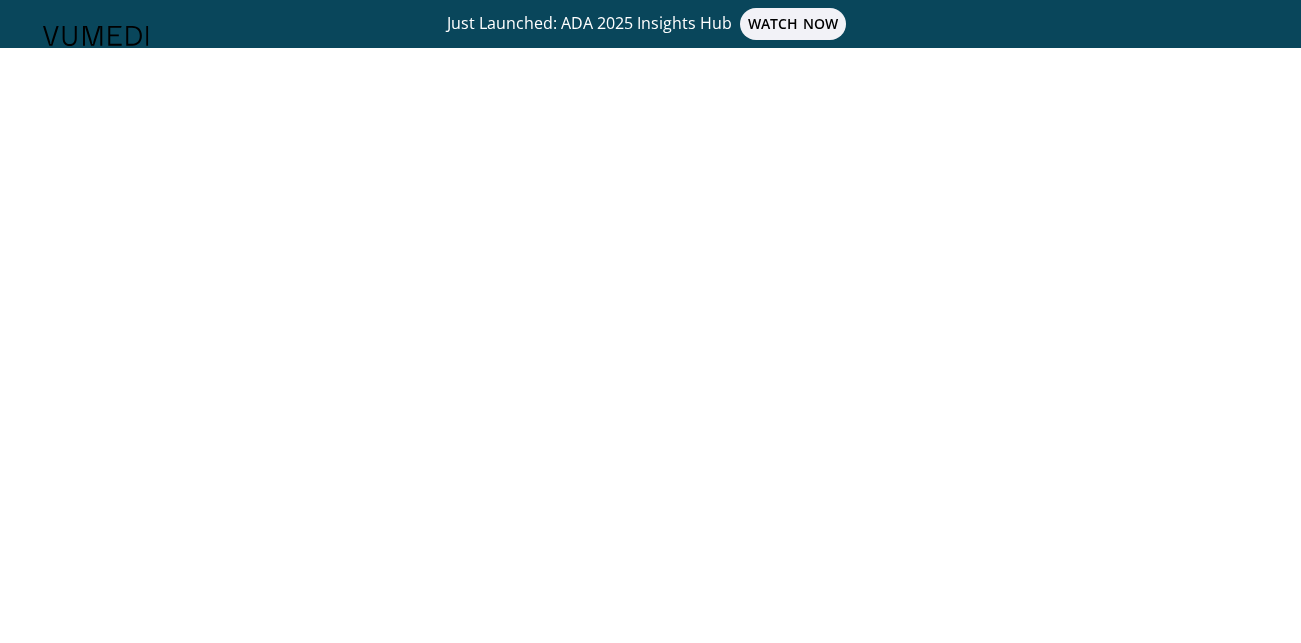 scroll, scrollTop: 0, scrollLeft: 0, axis: both 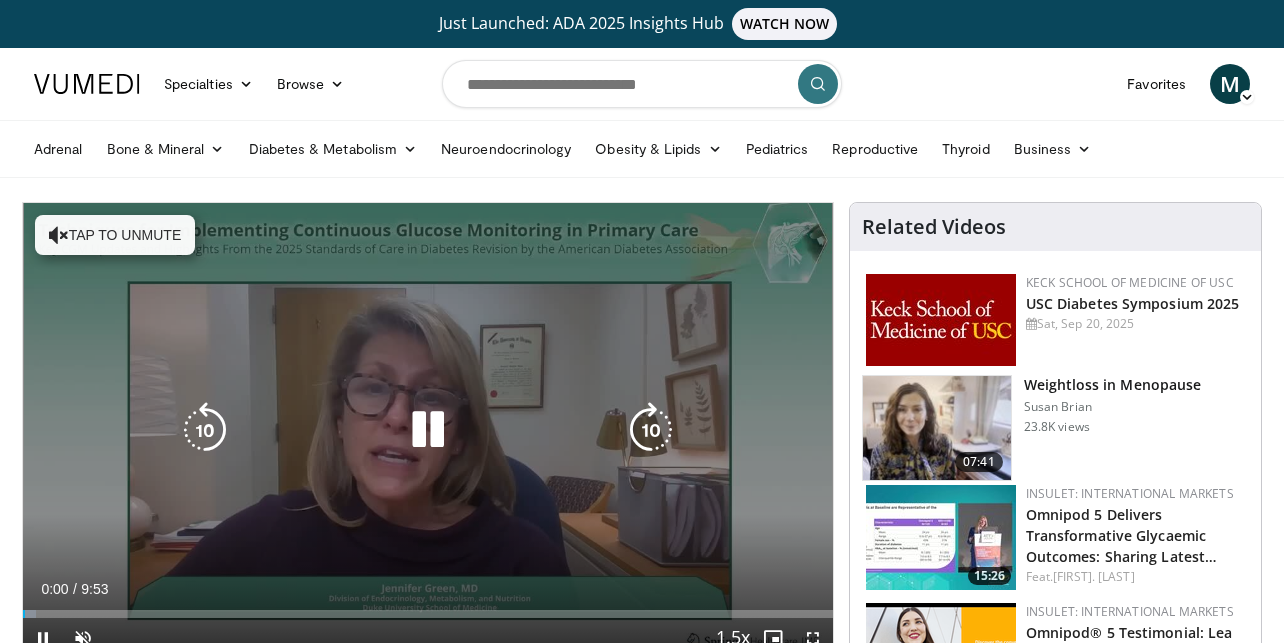 click on "Tap to unmute" at bounding box center [115, 235] 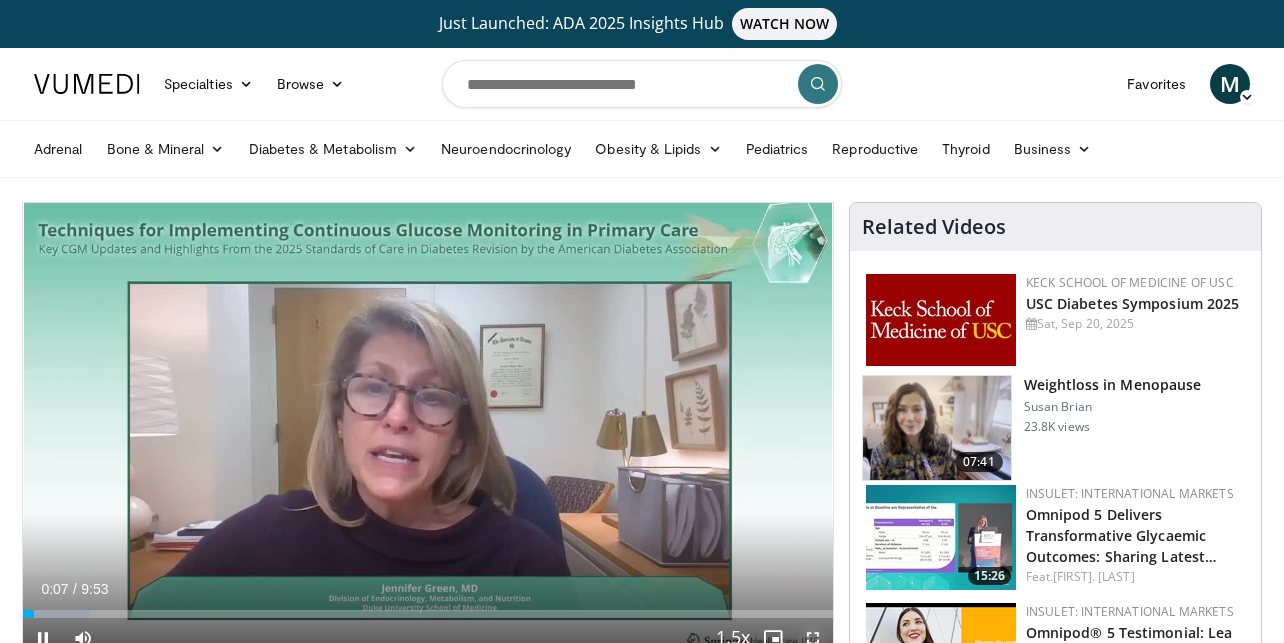 click on "**********" at bounding box center [428, 431] 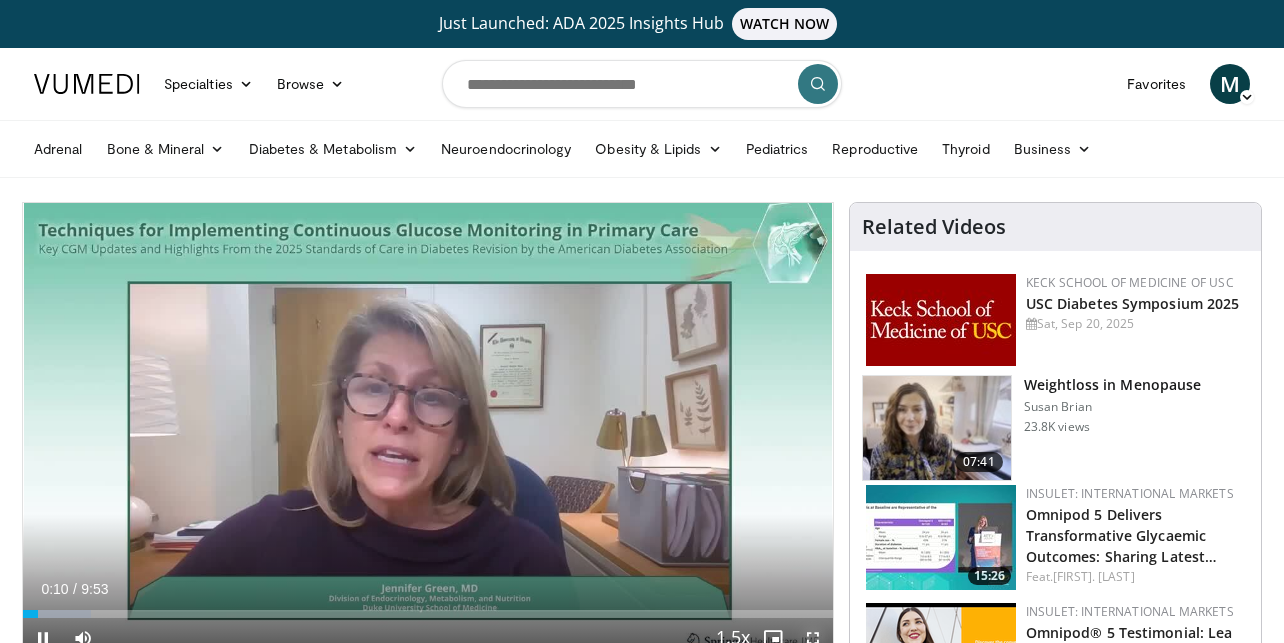 click at bounding box center (813, 638) 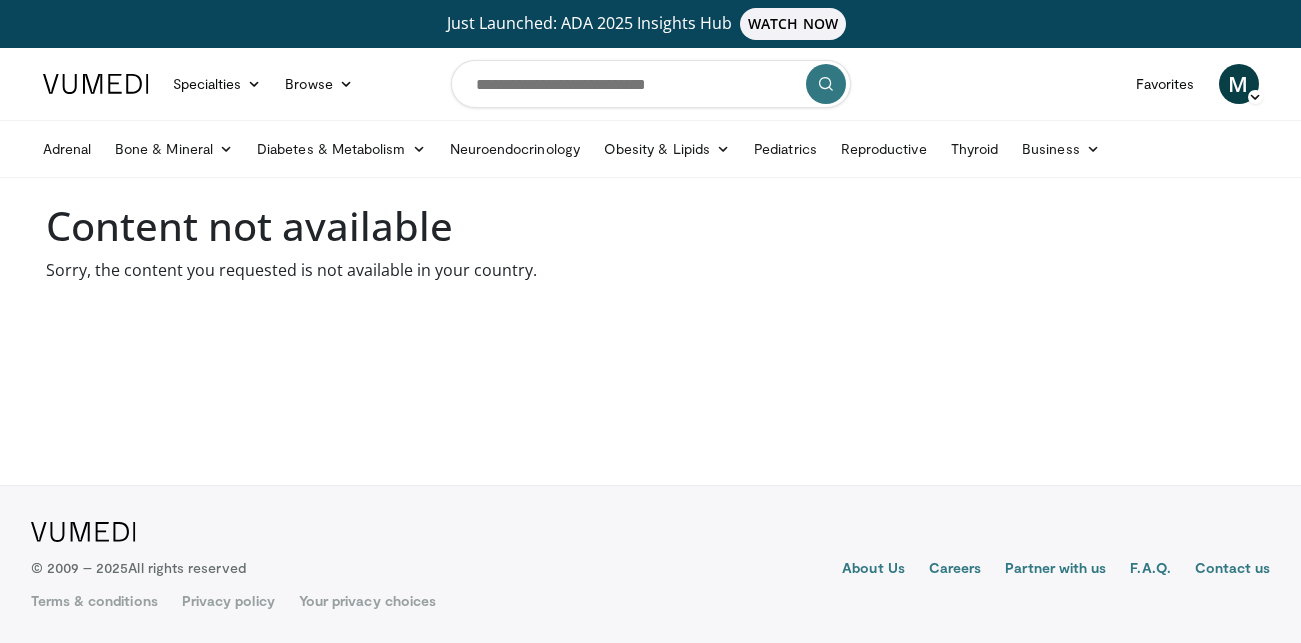 scroll, scrollTop: 0, scrollLeft: 0, axis: both 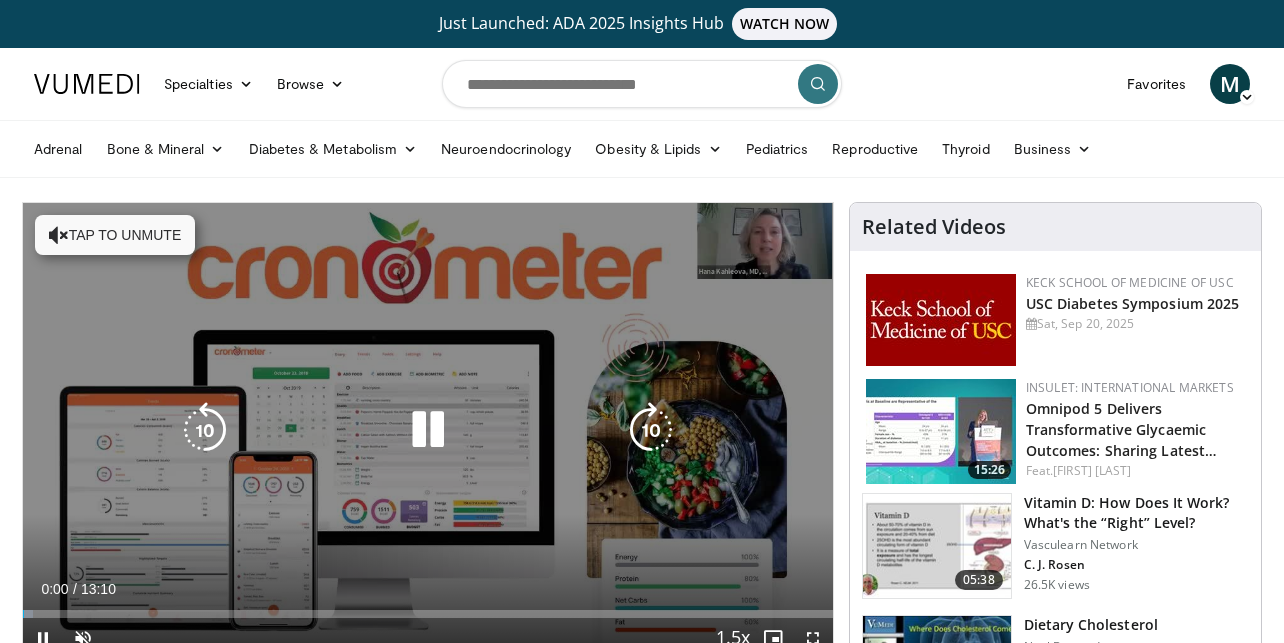 click on "Tap to unmute" at bounding box center [115, 235] 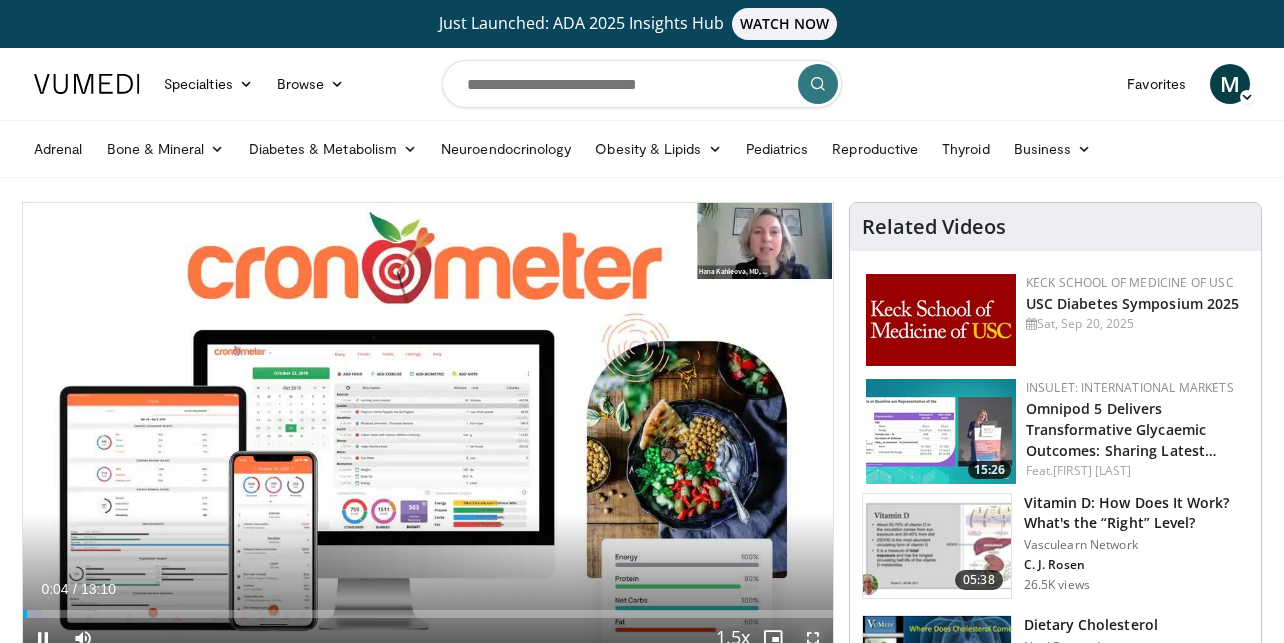 click at bounding box center [813, 638] 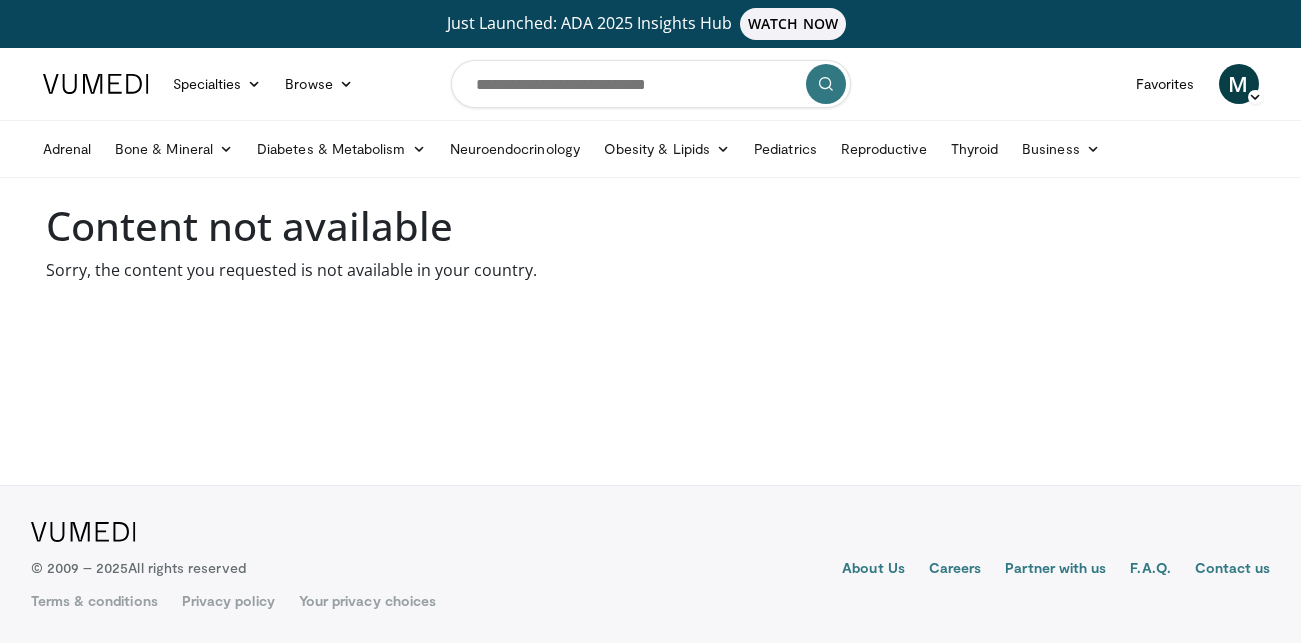 scroll, scrollTop: 0, scrollLeft: 0, axis: both 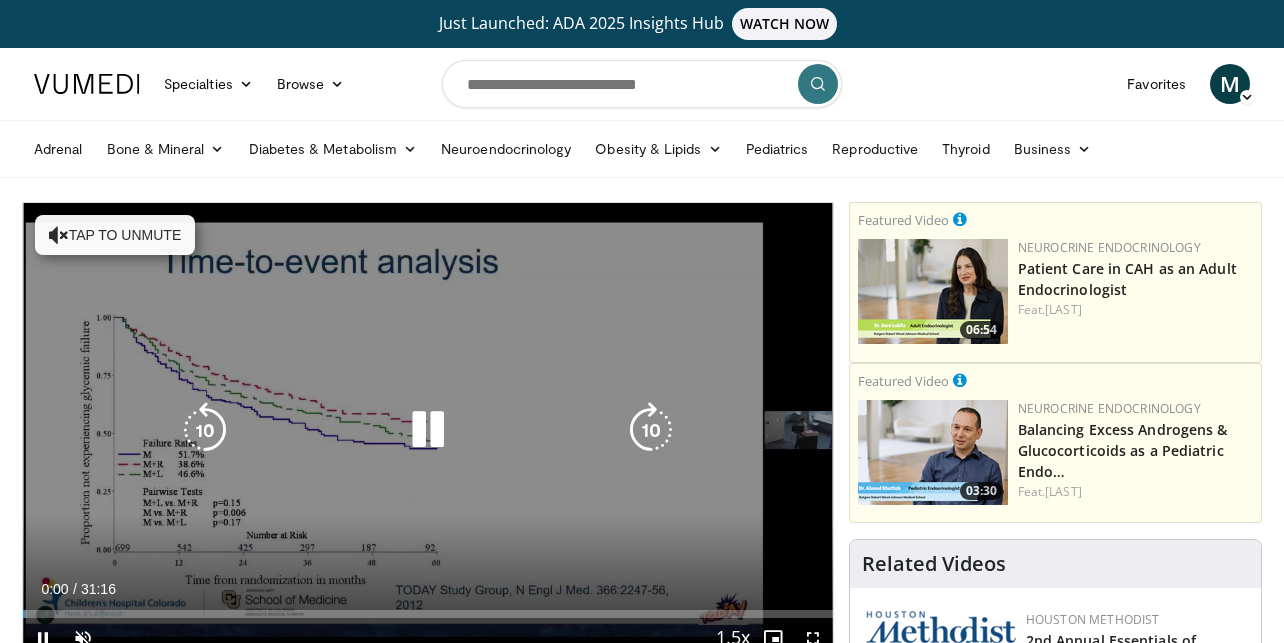 drag, startPoint x: 65, startPoint y: 226, endPoint x: 104, endPoint y: 234, distance: 39.812057 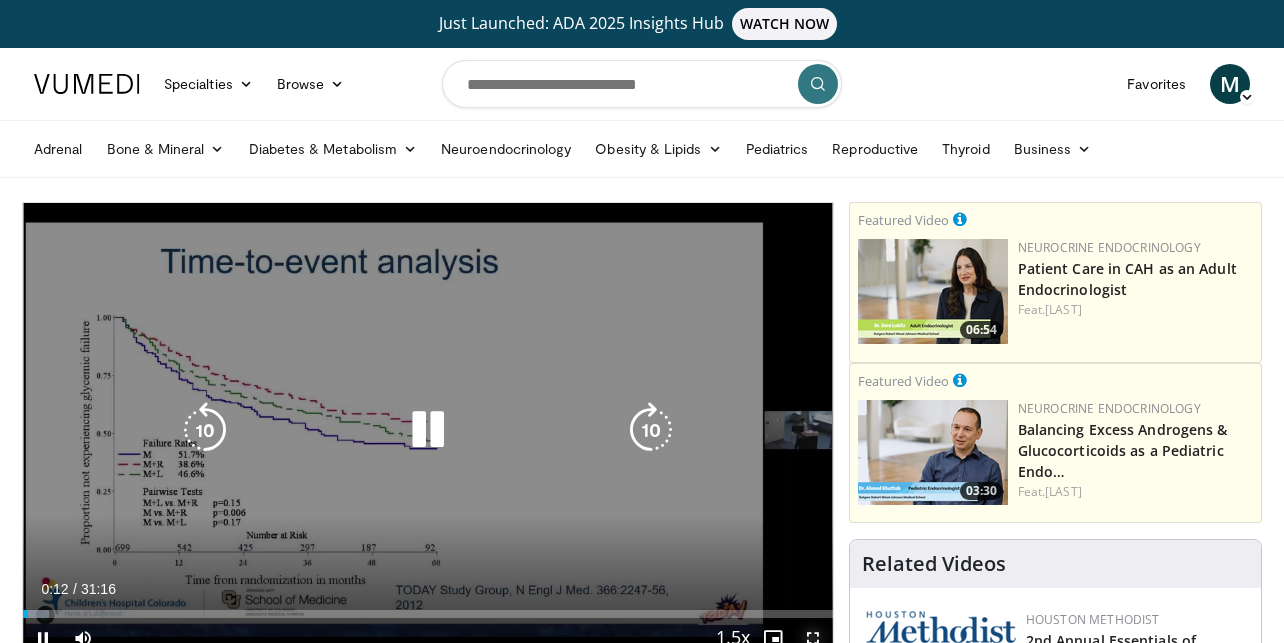 drag, startPoint x: 816, startPoint y: 641, endPoint x: 874, endPoint y: 716, distance: 94.81033 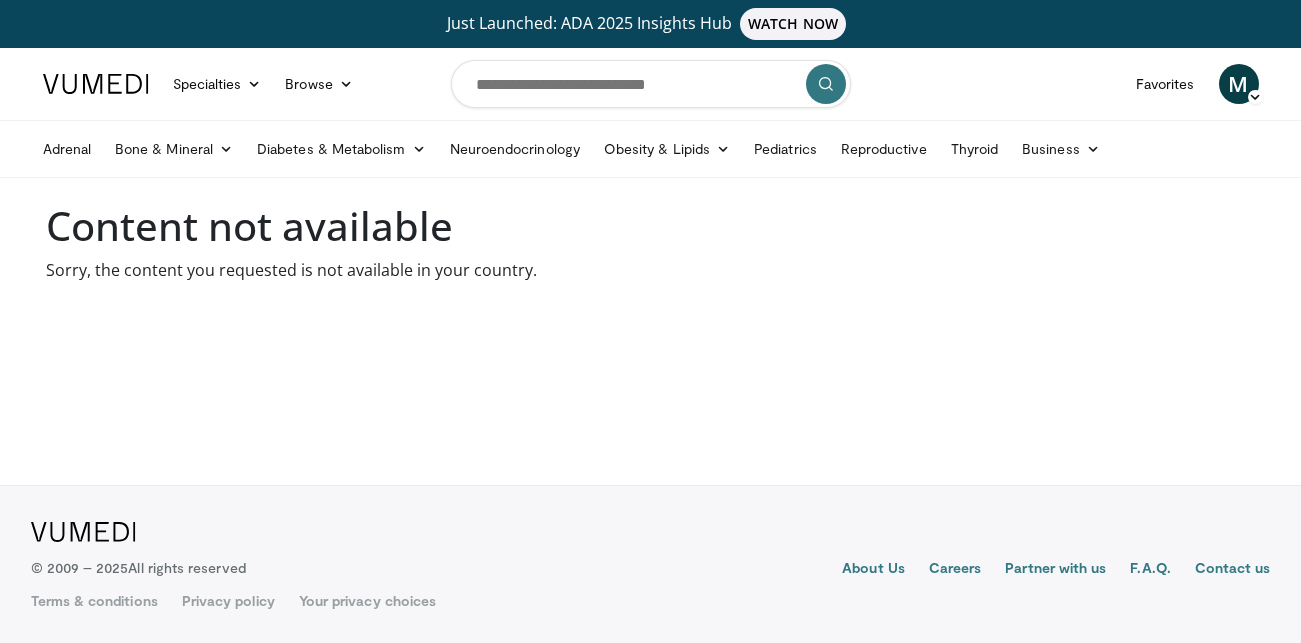 scroll, scrollTop: 0, scrollLeft: 0, axis: both 